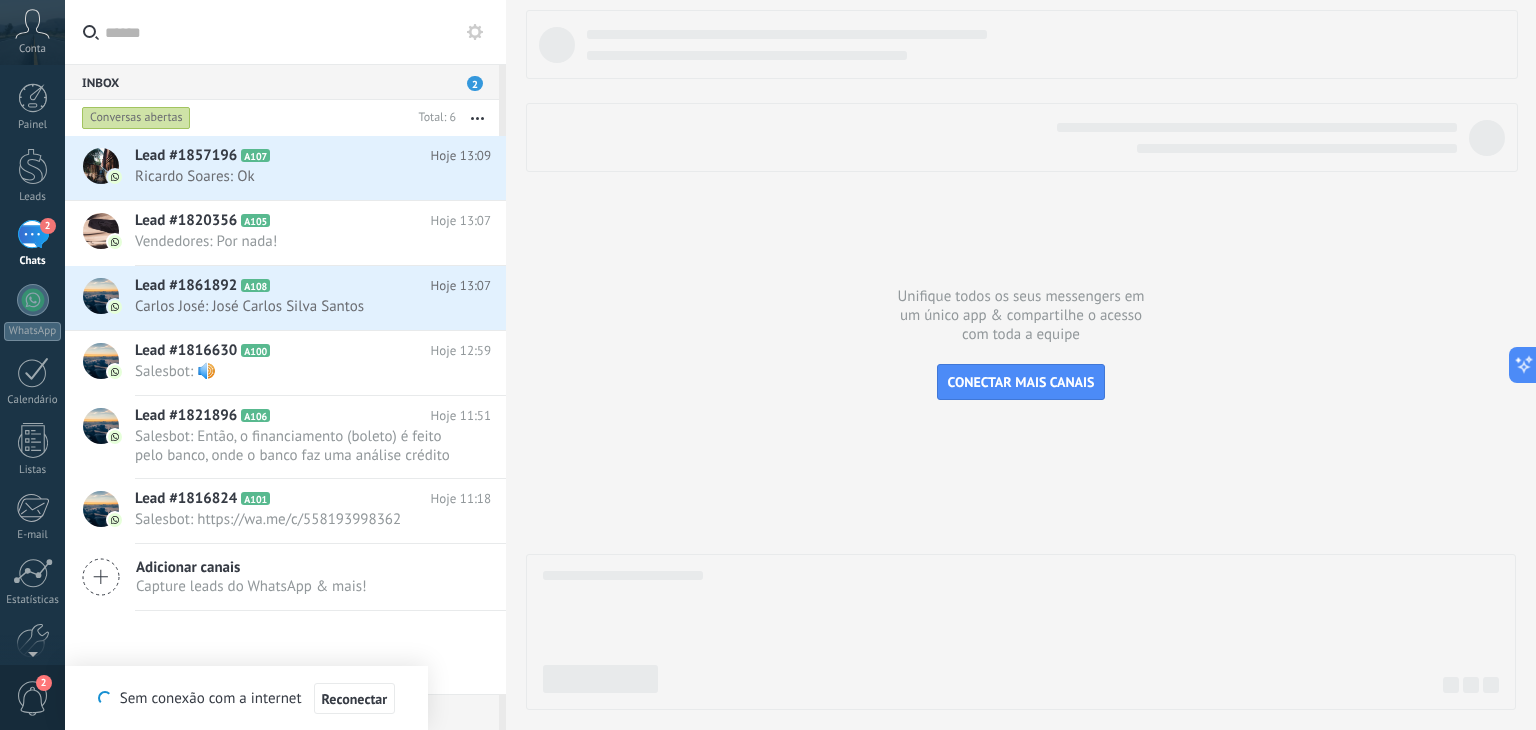 scroll, scrollTop: 0, scrollLeft: 0, axis: both 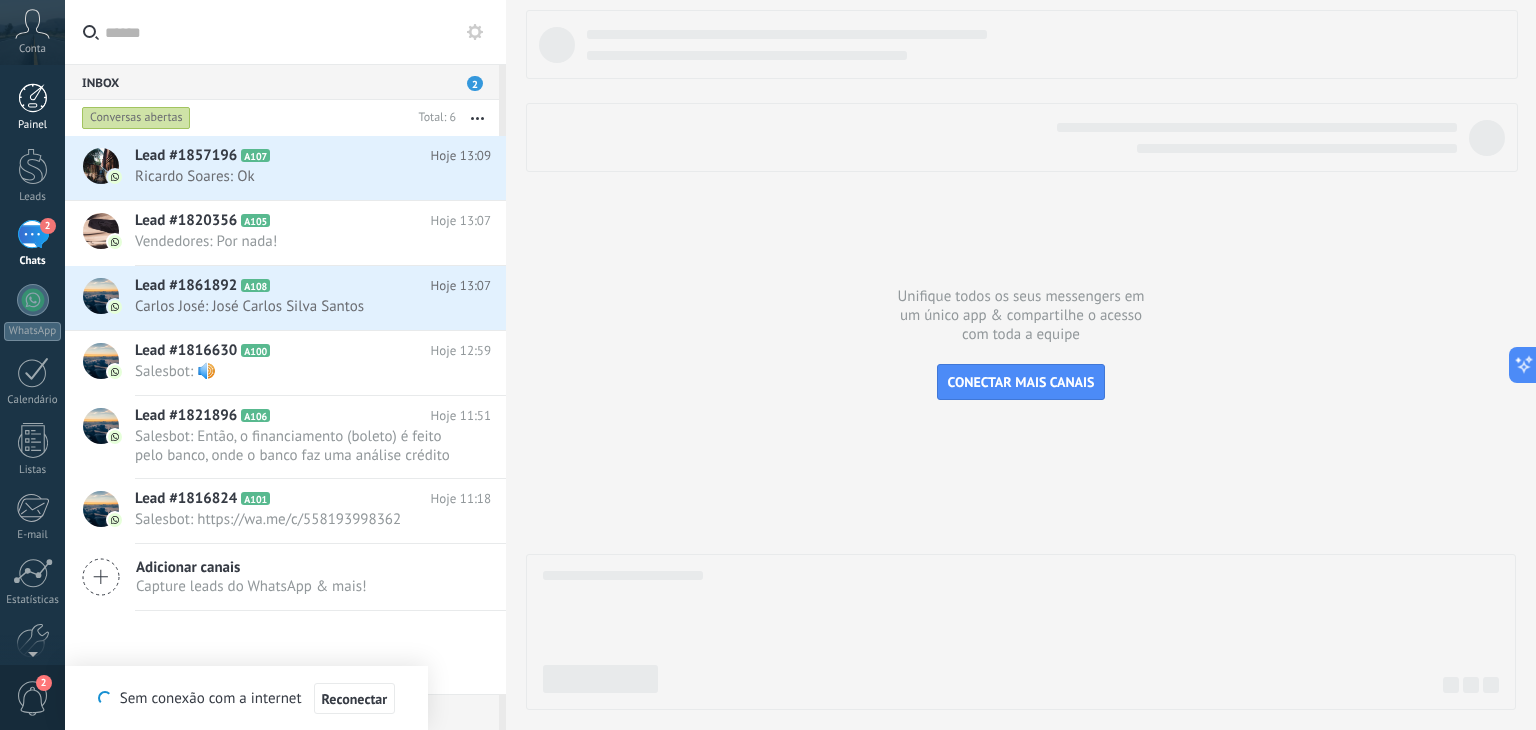 click at bounding box center [33, 98] 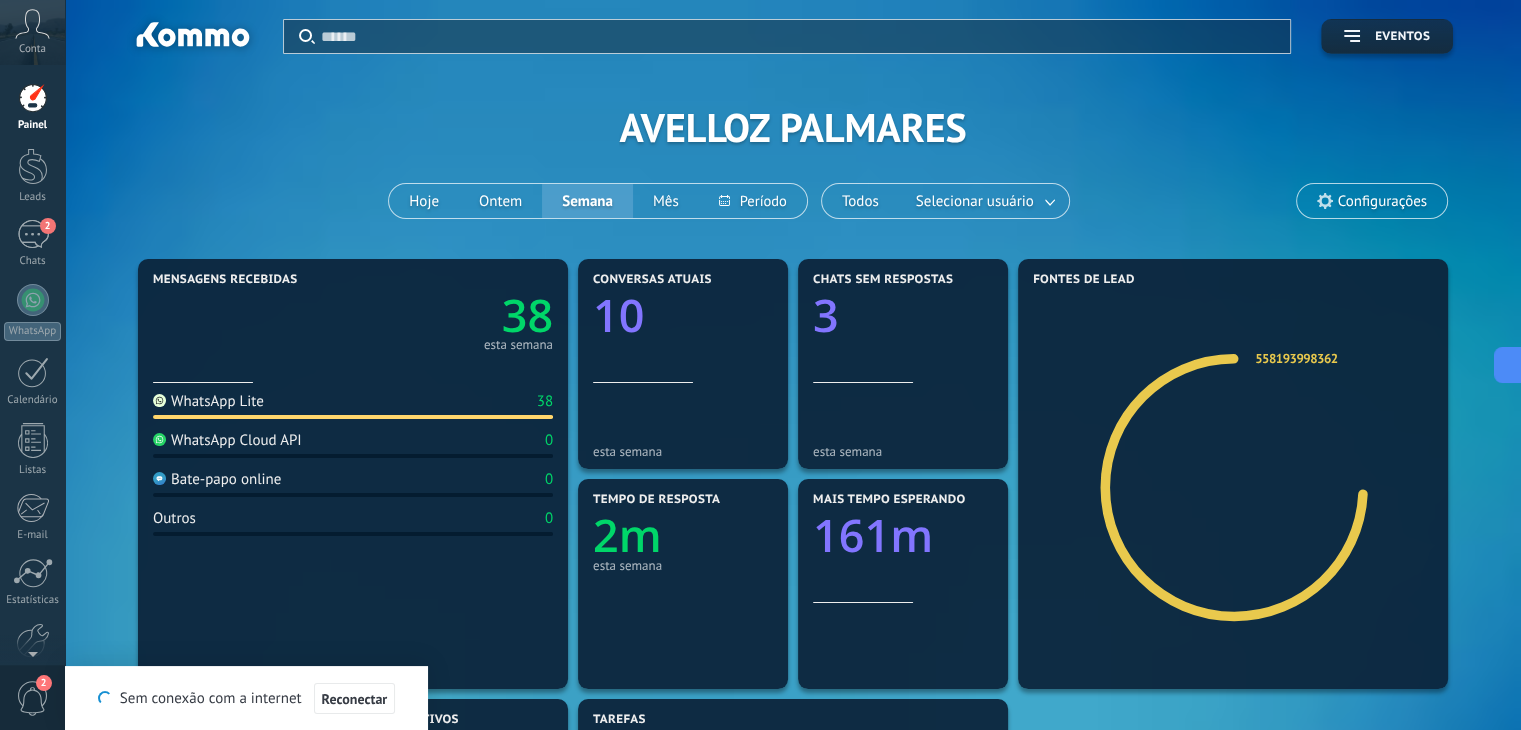 click 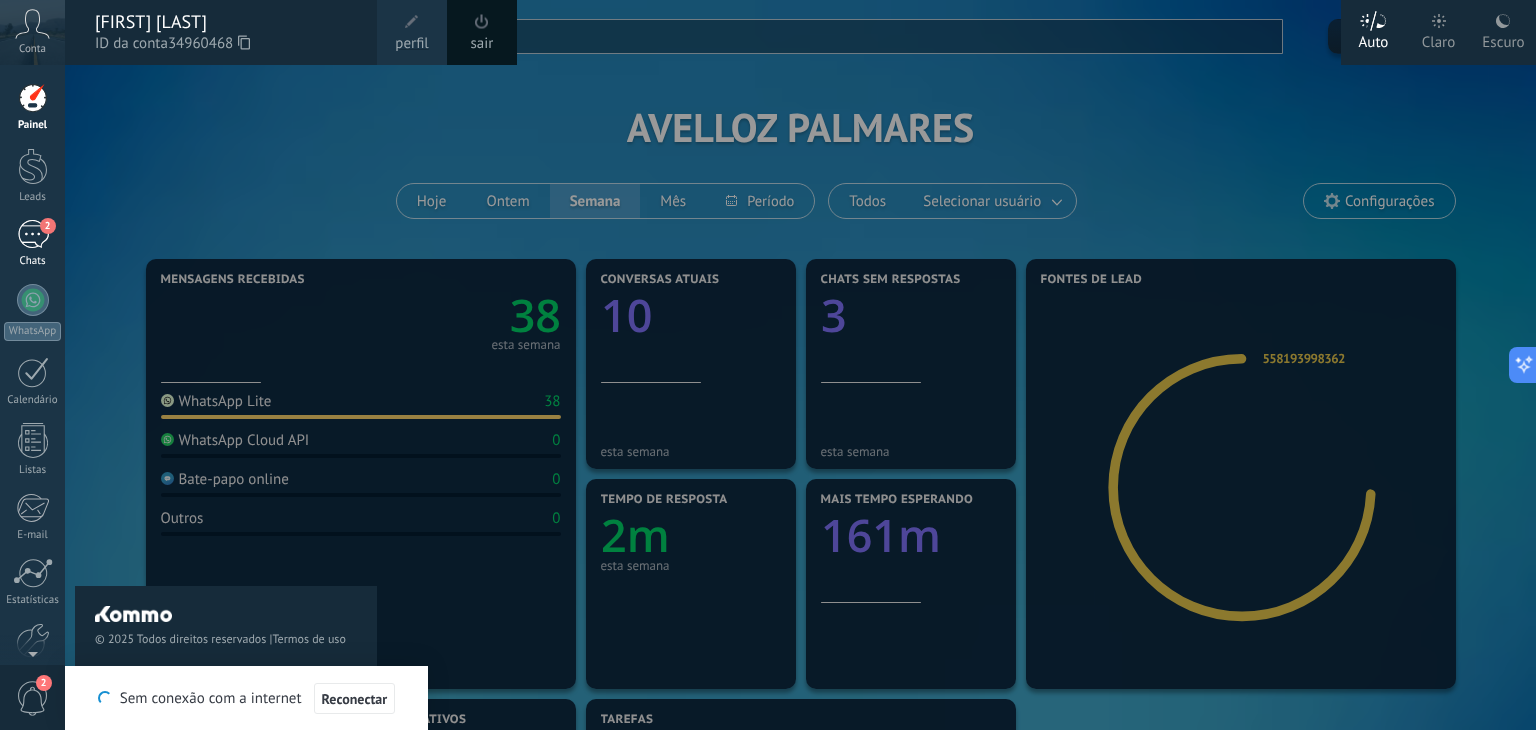 click on "2" at bounding box center (33, 234) 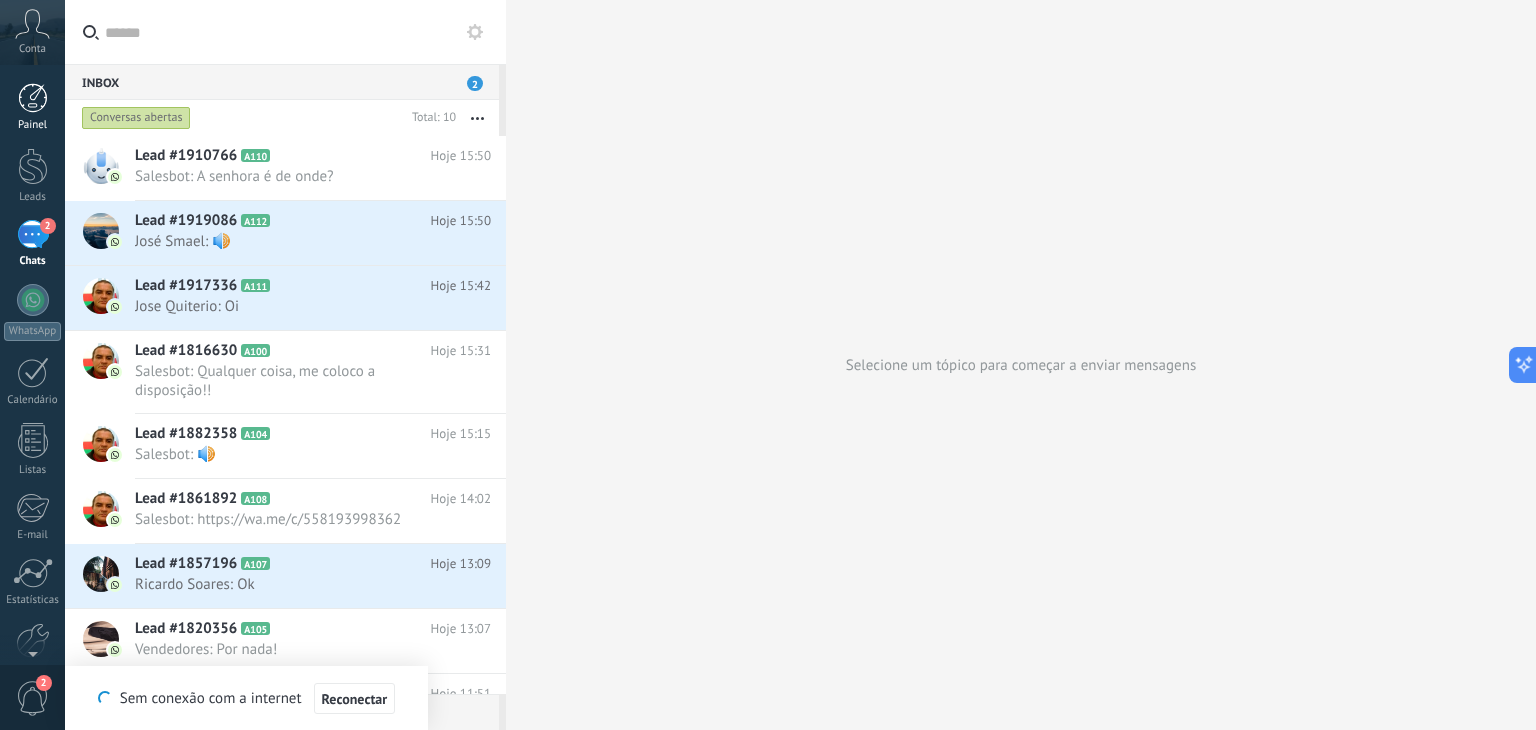click on "Painel" at bounding box center [33, 125] 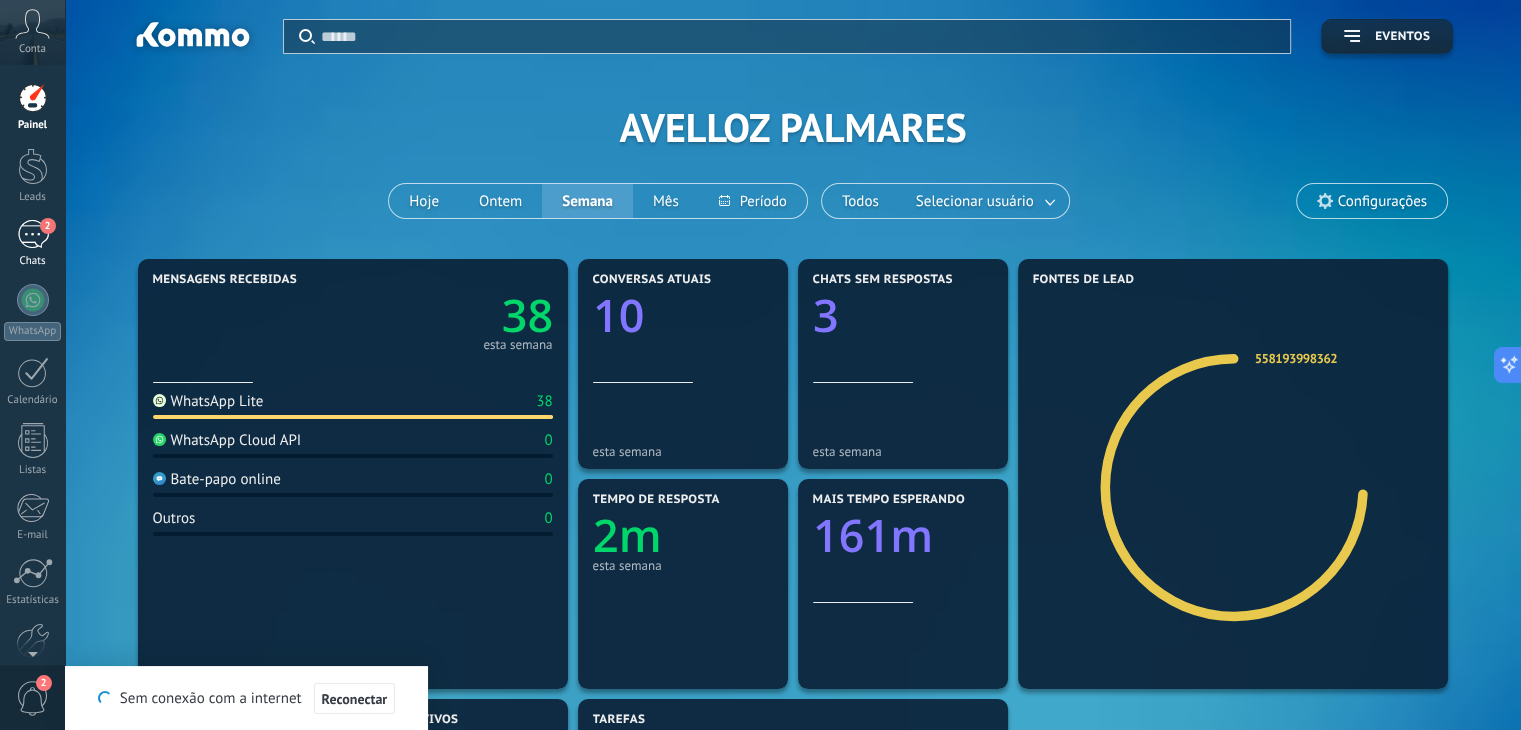 click on "2" at bounding box center [33, 234] 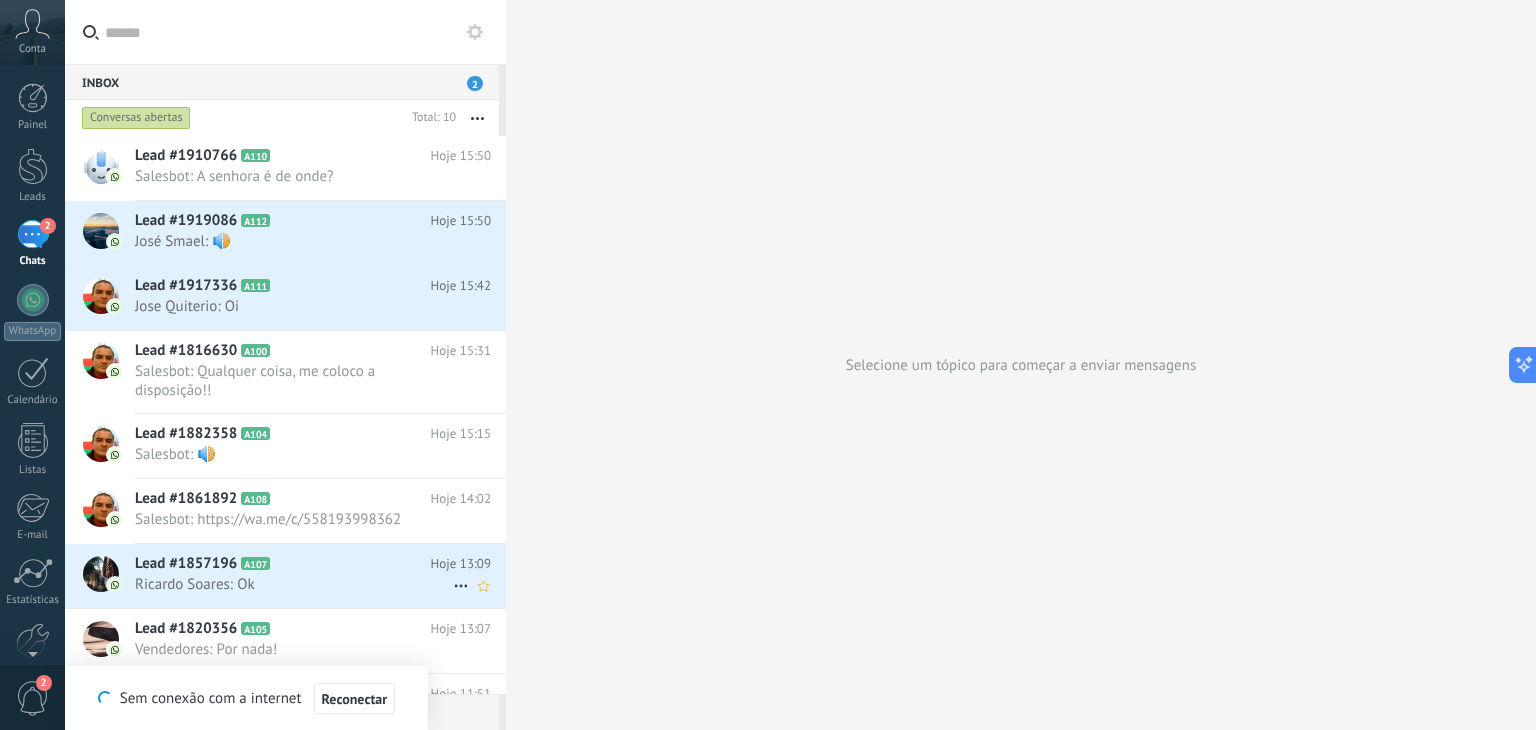 click on "Ricardo Soares: Ok" at bounding box center [294, 584] 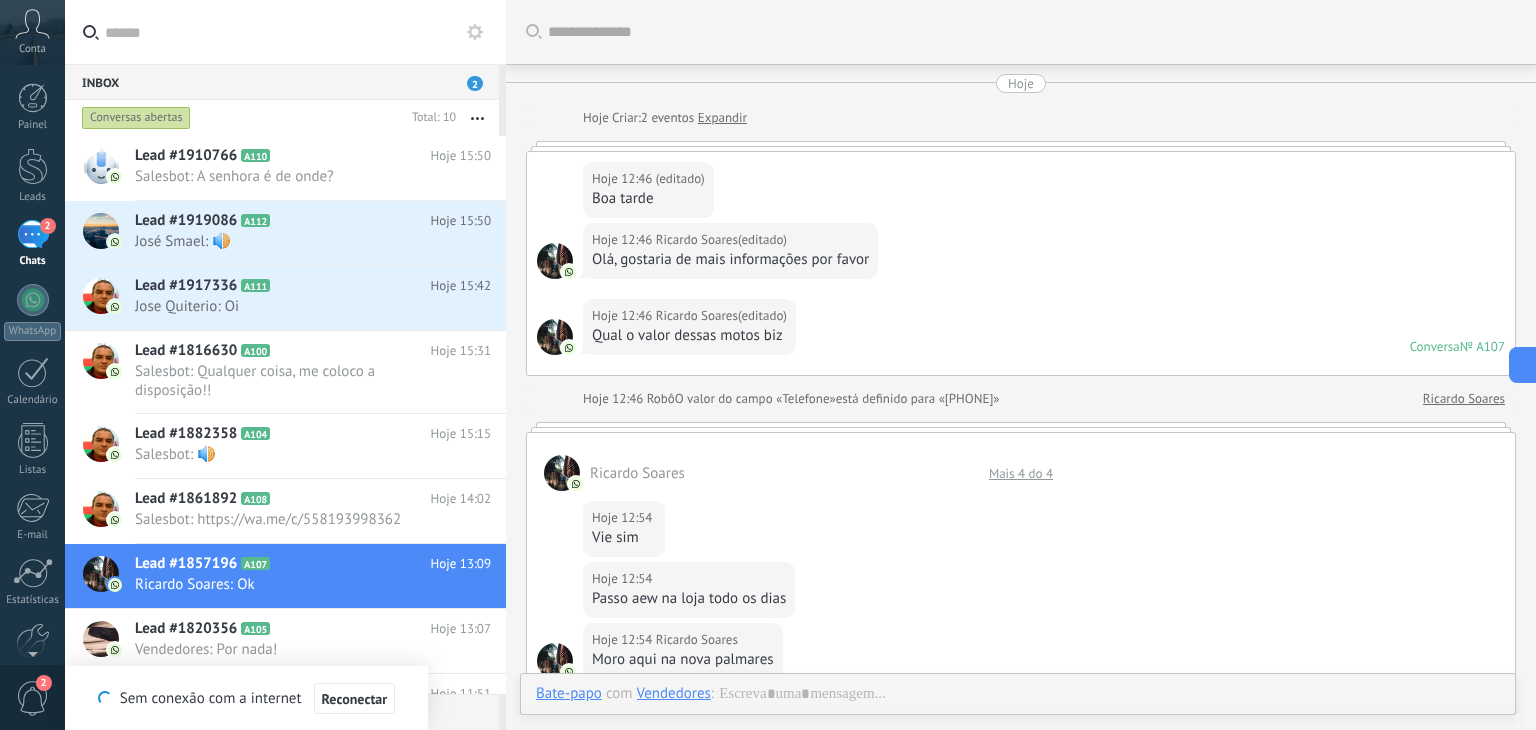 scroll, scrollTop: 841, scrollLeft: 0, axis: vertical 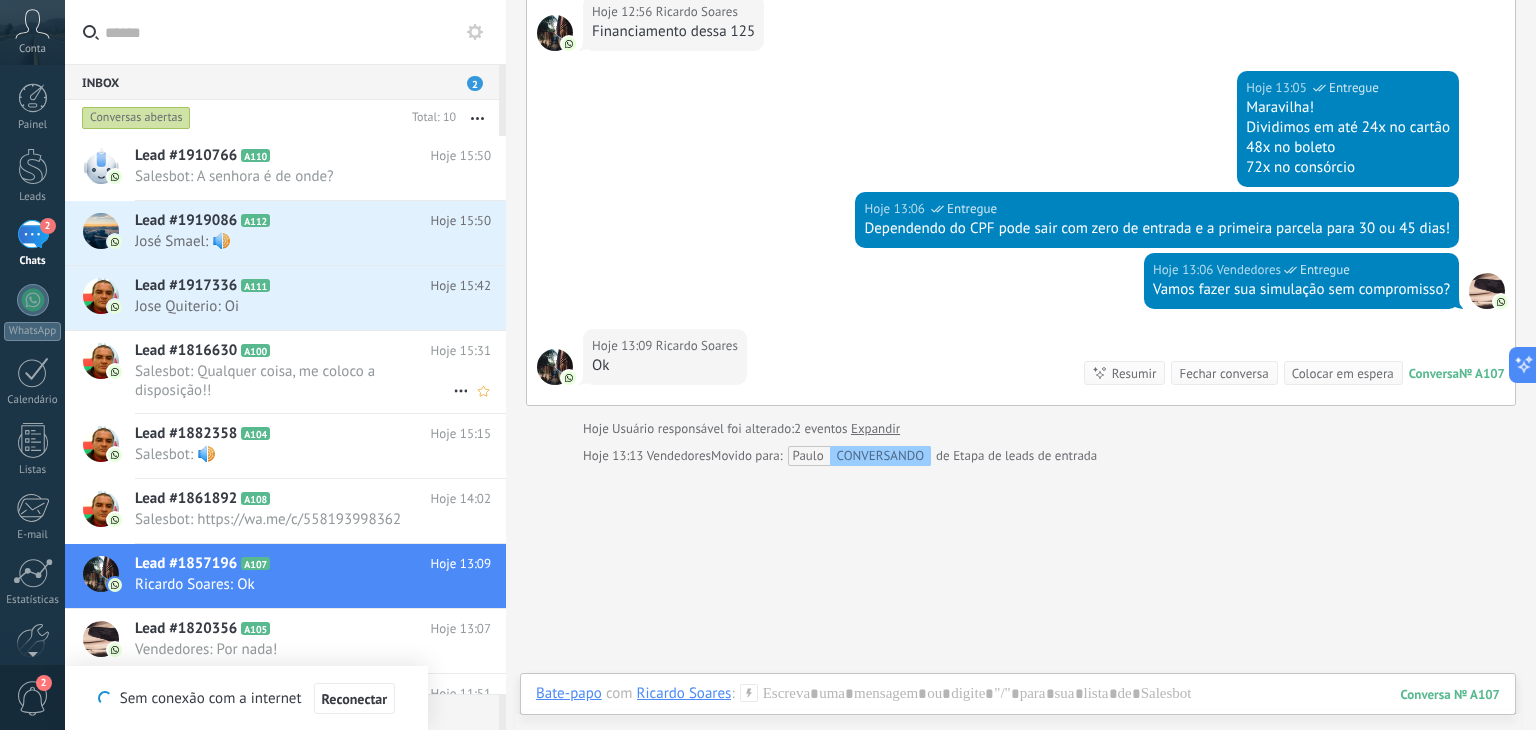 click on "Lead #1816630
A100" at bounding box center (283, 351) 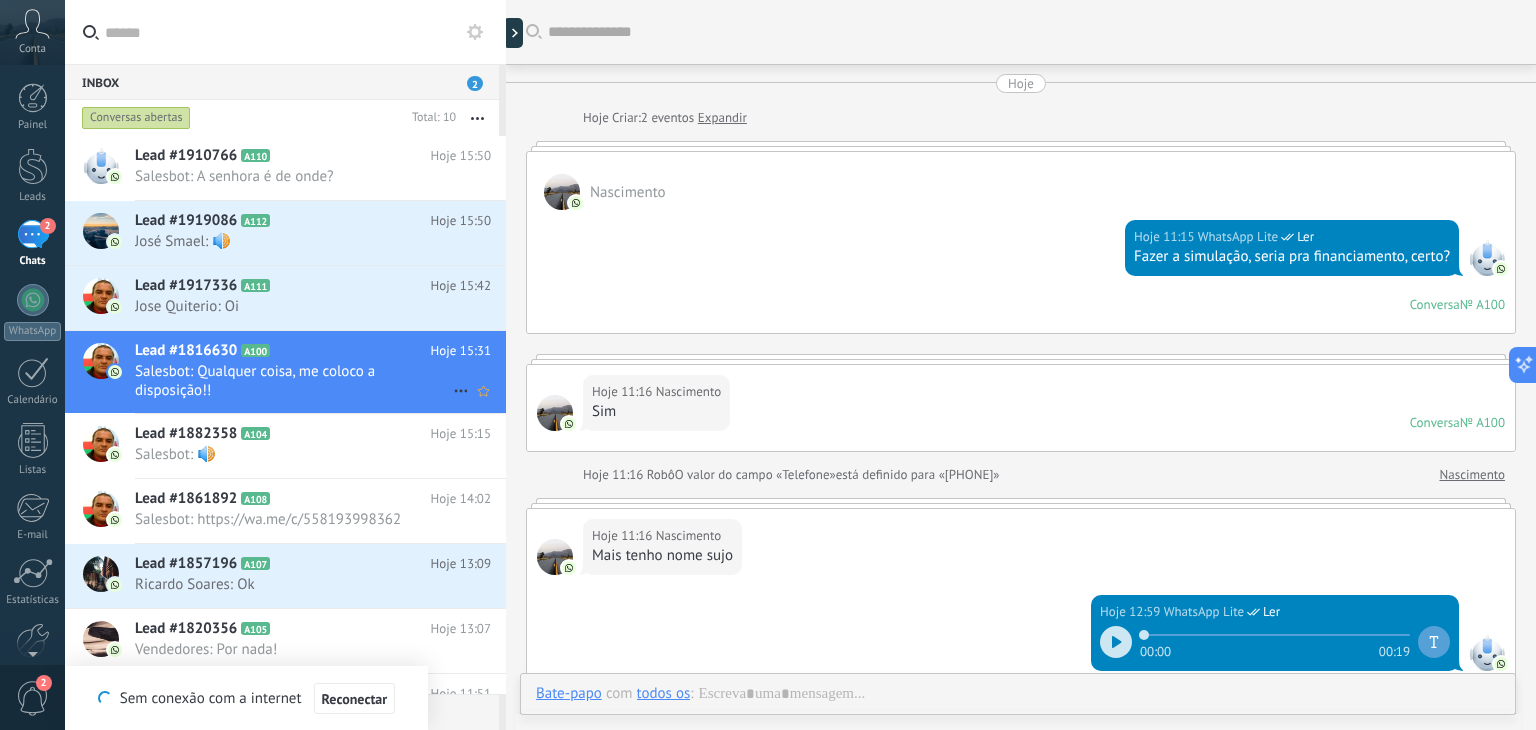 scroll, scrollTop: 1066, scrollLeft: 0, axis: vertical 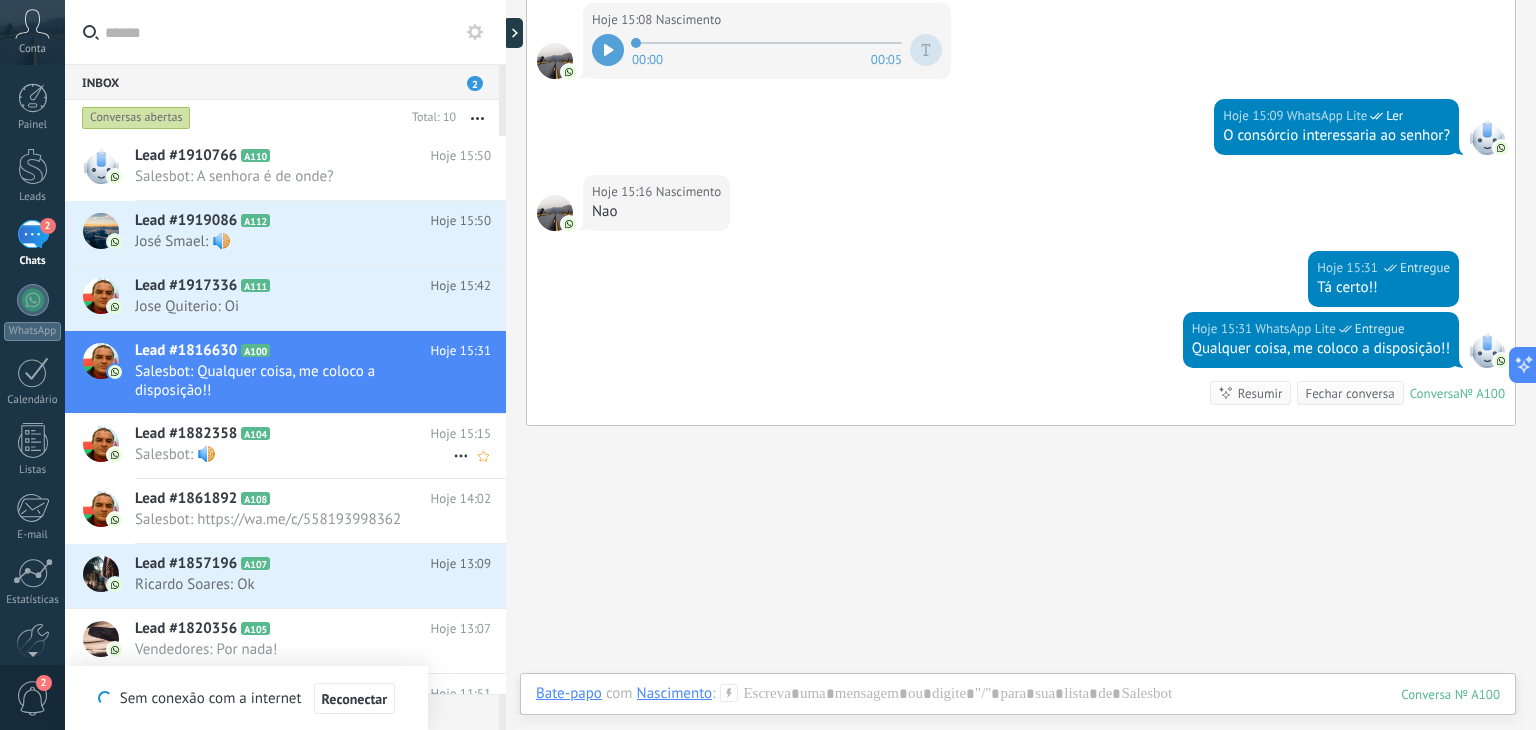 click on "Lead #1882358
A104" at bounding box center [283, 434] 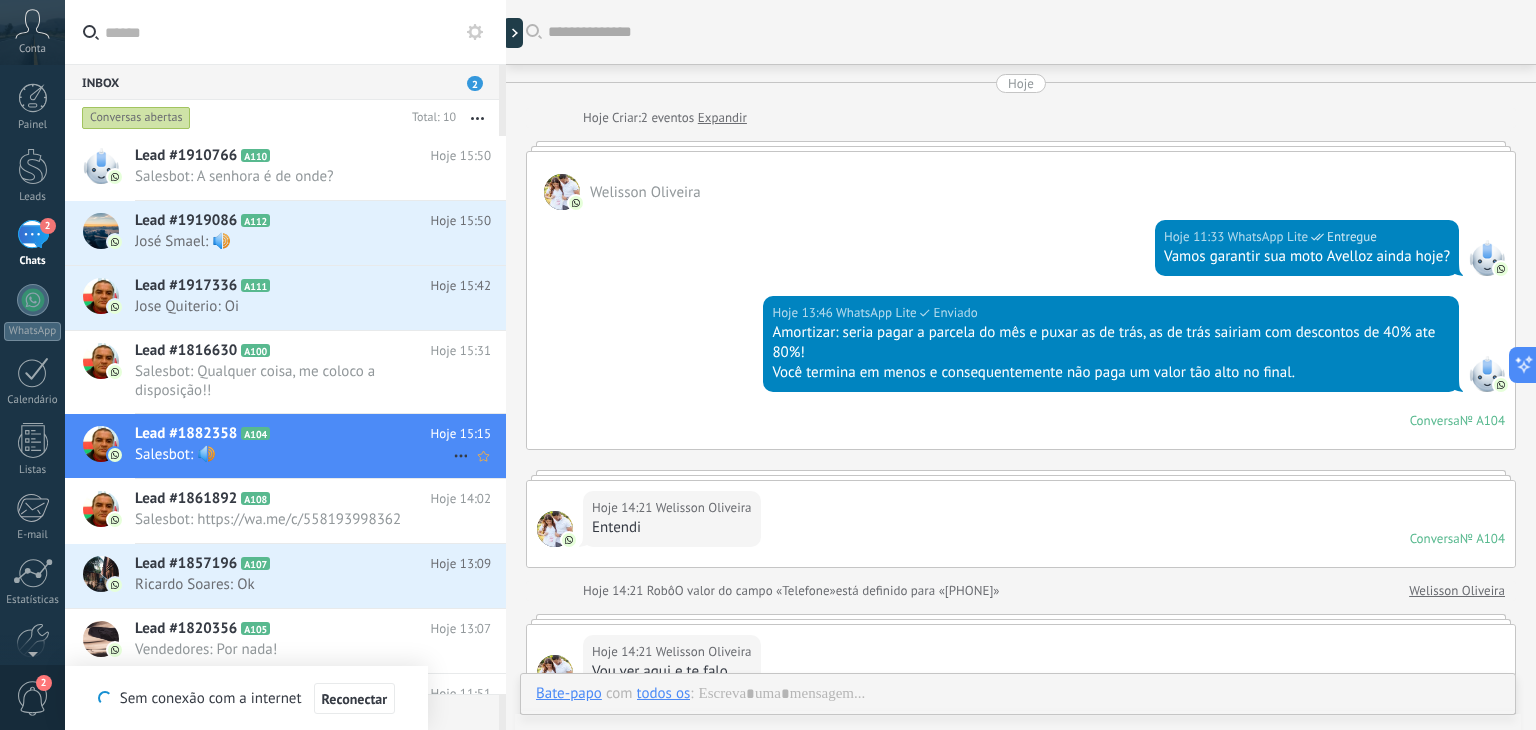 scroll, scrollTop: 410, scrollLeft: 0, axis: vertical 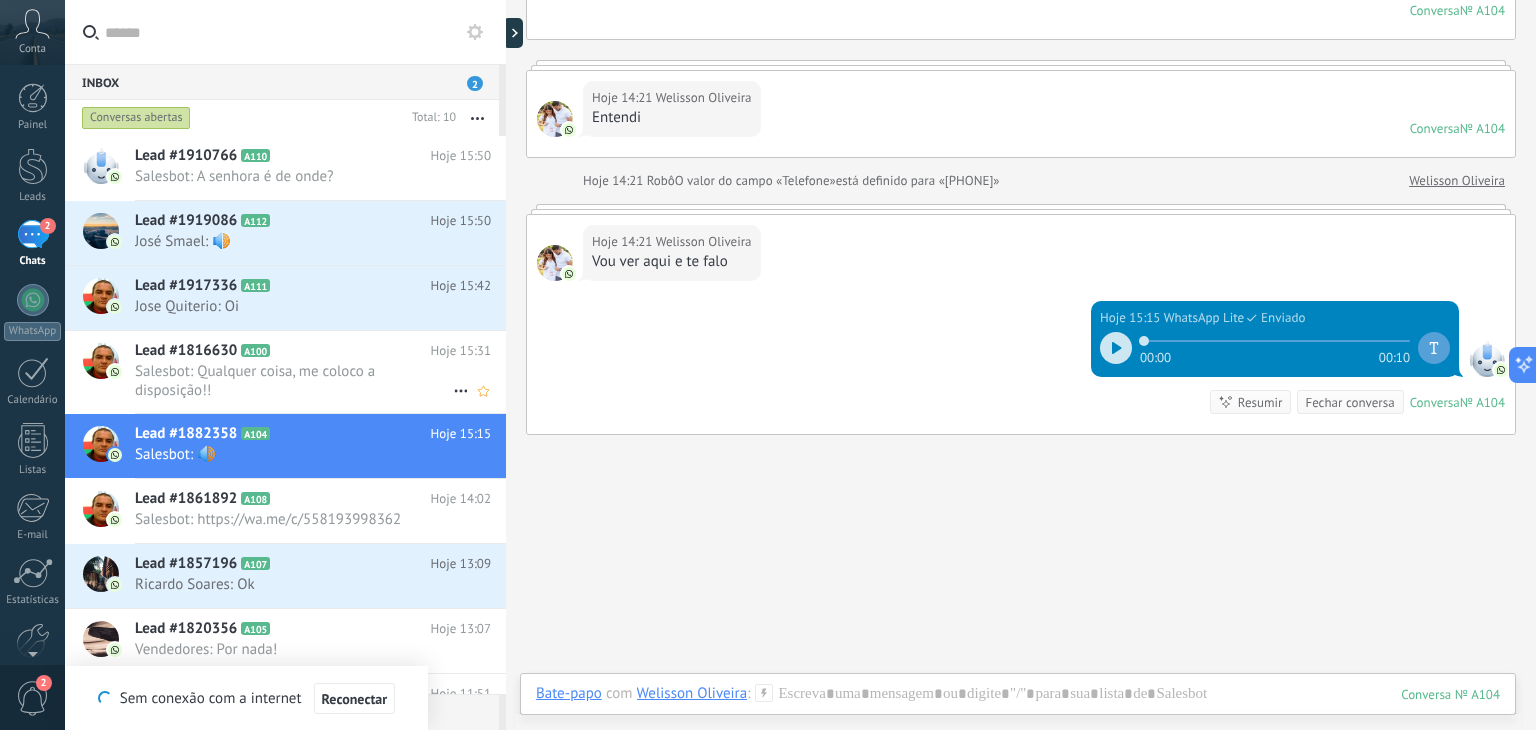 click on "Salesbot: Qualquer coisa, me coloco a disposição!!" at bounding box center [294, 381] 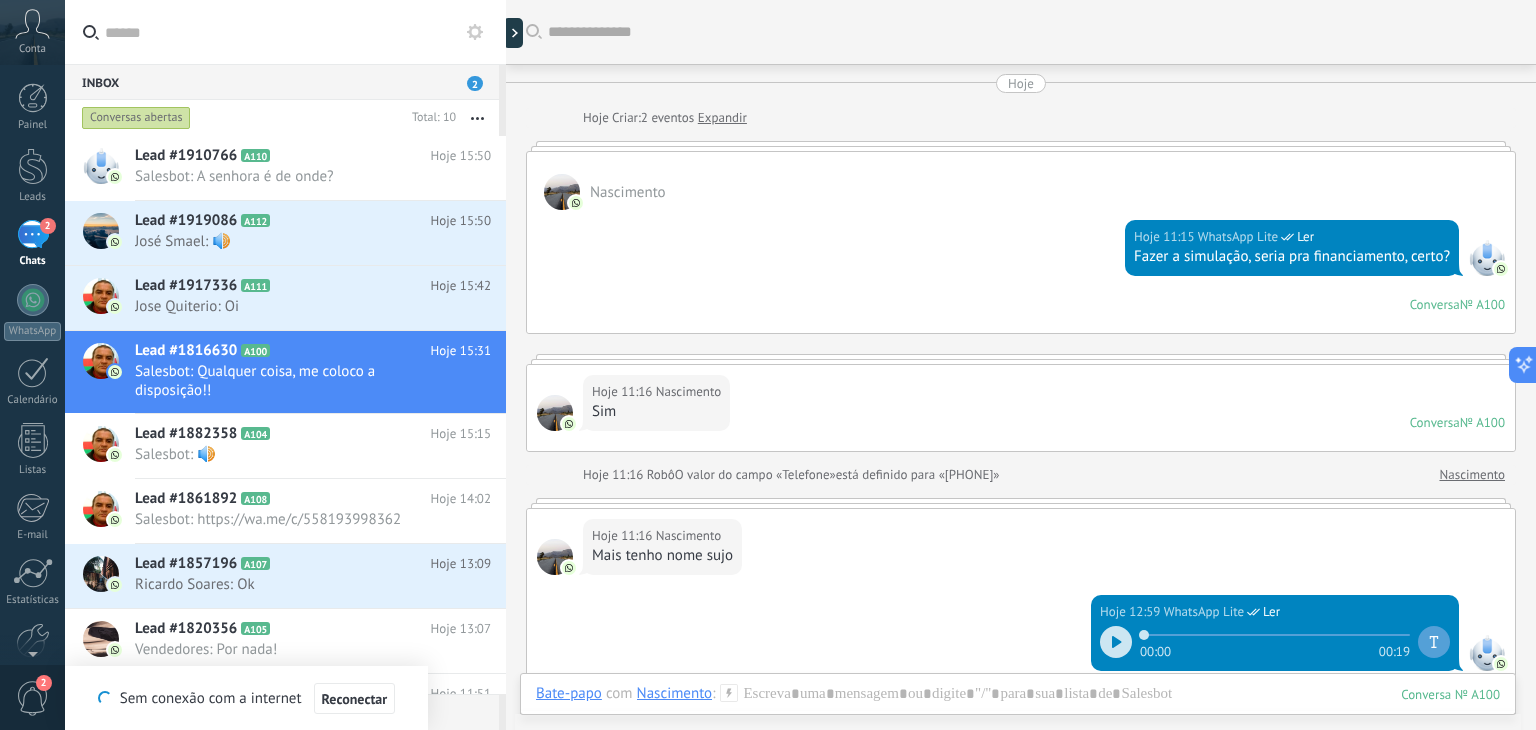scroll, scrollTop: 1066, scrollLeft: 0, axis: vertical 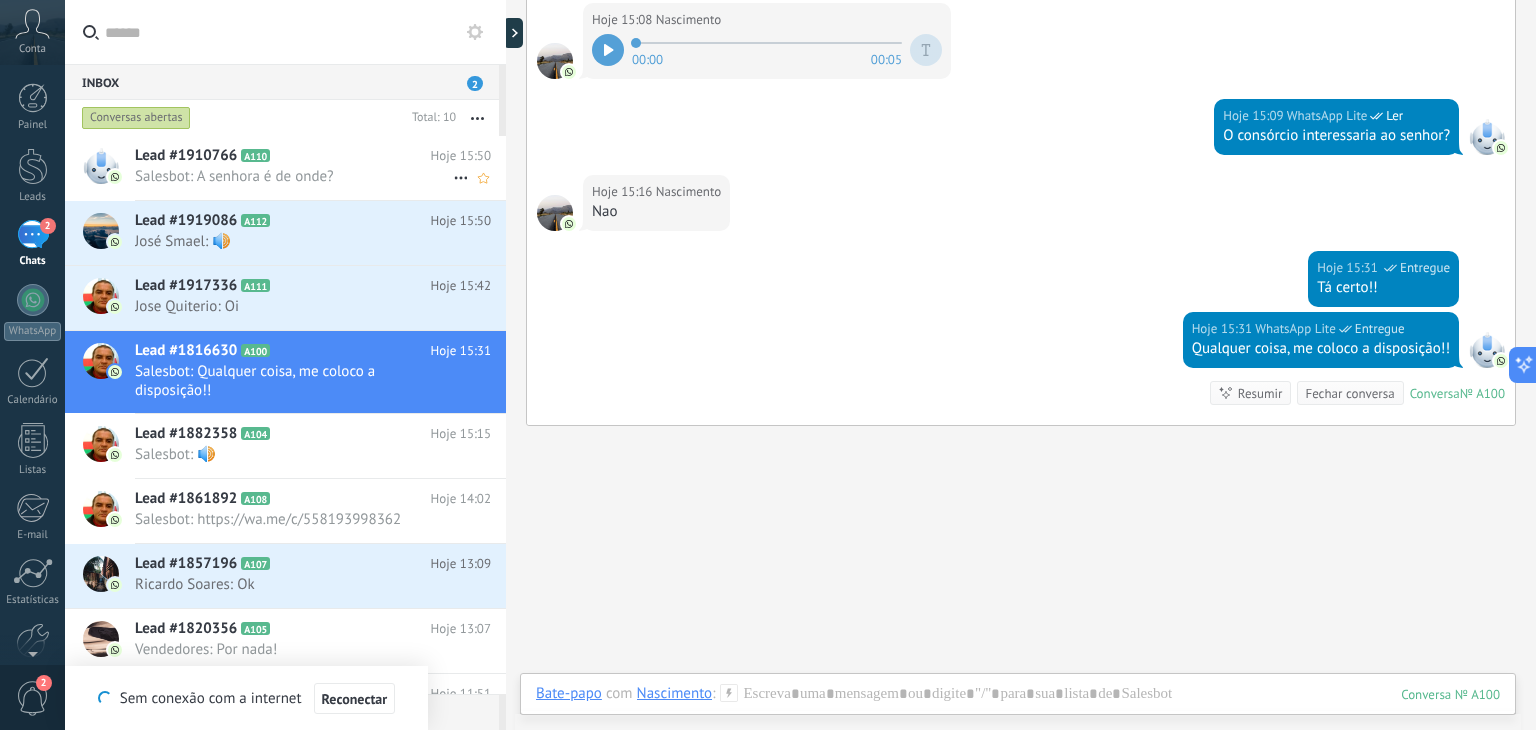 click on "Lead #1910766
A110" at bounding box center (283, 156) 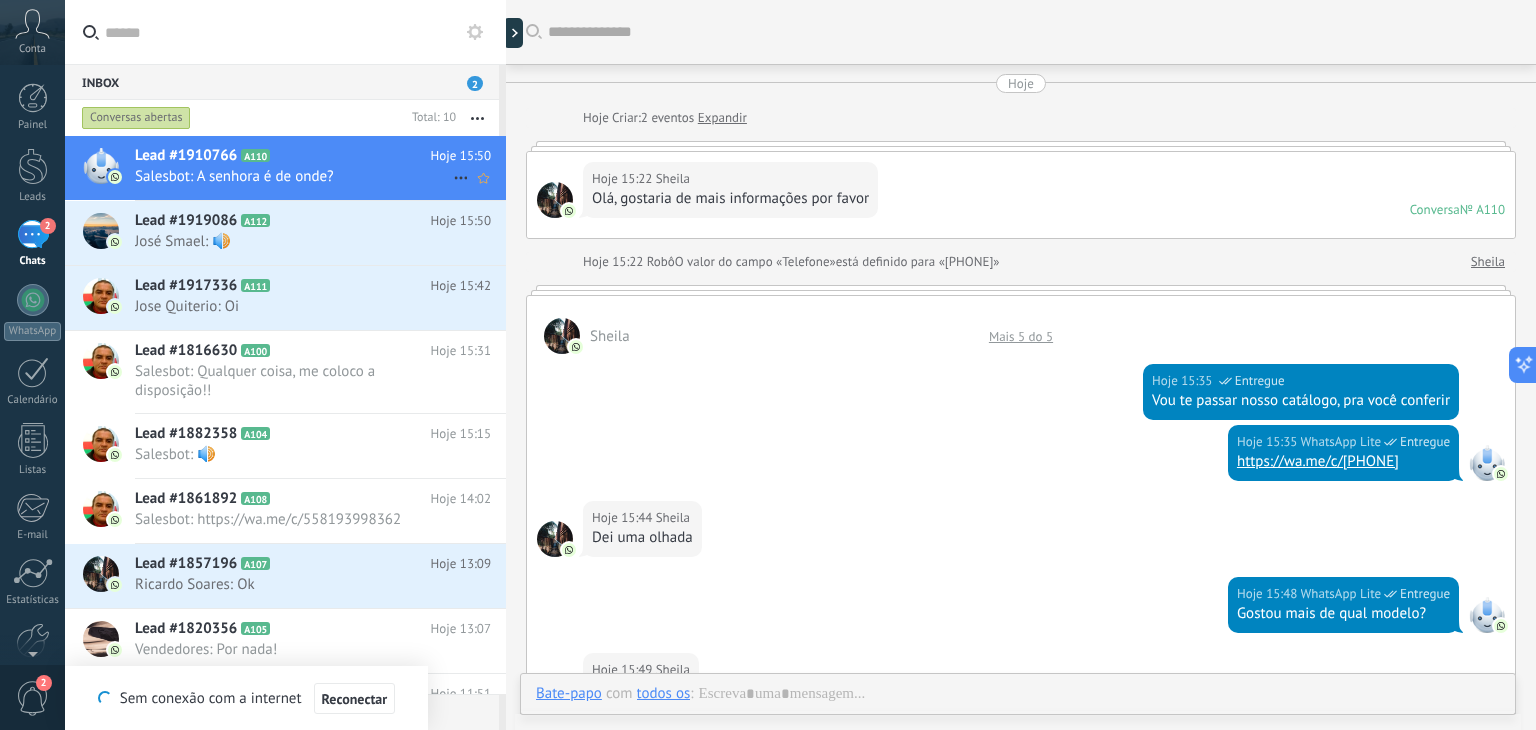 scroll, scrollTop: 683, scrollLeft: 0, axis: vertical 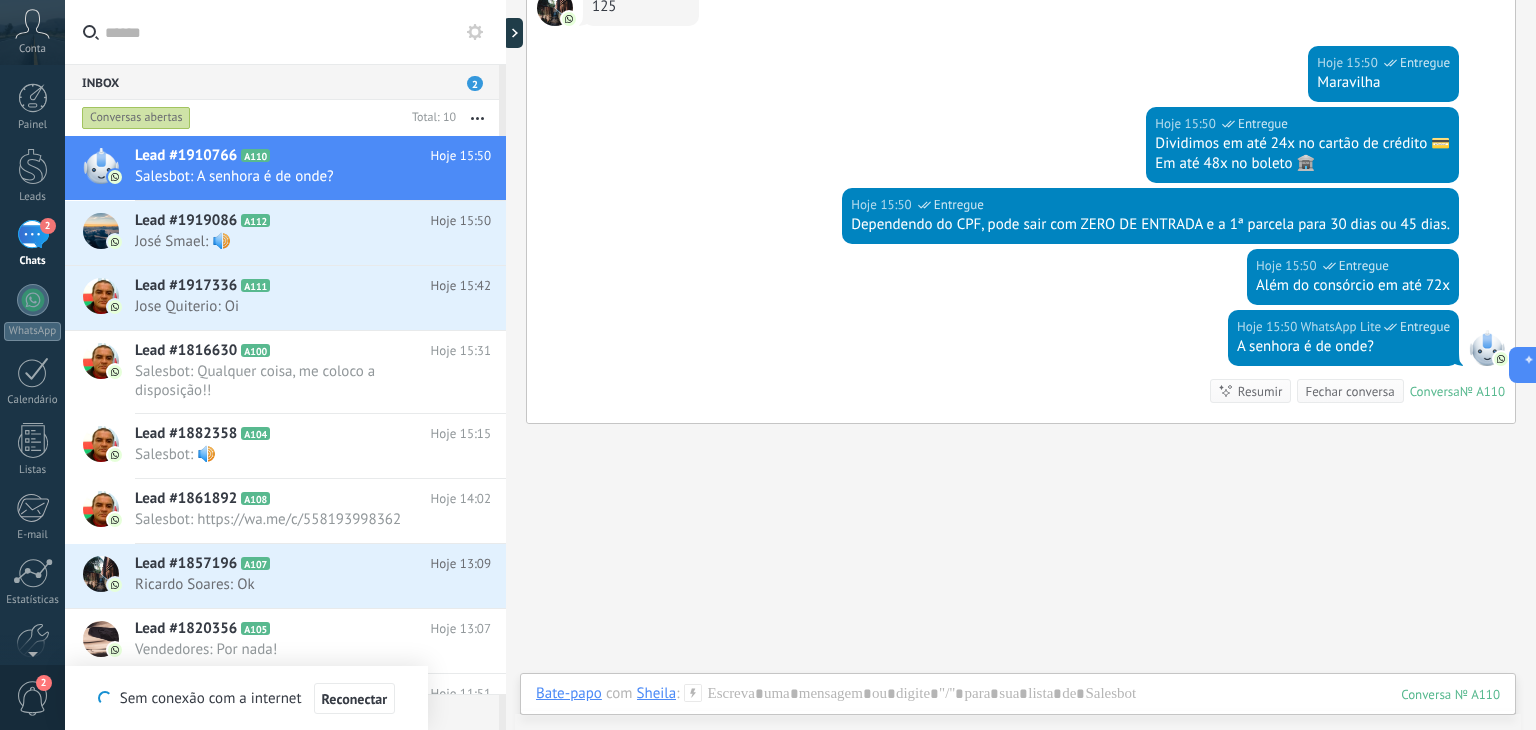 click on "Buscar Carregar mais Hoje Hoje Criar:  2  eventos   Expandir Hoje 15:22 Sheila  Olá, gostaria de mais informações por favor Conversa  № A110 Conversa № A110 Hoje 15:22 Robô  O valor do campo «Telefone»  está definido para «[PHONE]» Sheila Sheila  Mais 5 do 5 Hoje 15:35 WhatsApp Lite  Entregue Vou te passar nosso catálogo, pra você conferir Hoje 15:35 WhatsApp Lite  Entregue https://wa.me/c/[PHONE] Hoje 15:44 Sheila  Dei uma olhada Hoje 15:48 WhatsApp Lite  Entregue Gostou mais de qual modelo? Hoje 15:49 Sheila  125 Hoje 15:50 WhatsApp Lite  Entregue Maravilha Hoje 15:50 WhatsApp Lite  Entregue Dividimos em até 24x no cartão de crédito 💳 Em até 48x no boleto 🏦 Hoje 15:50 WhatsApp Lite  Entregue Dependendo do CPF, pode sair com ZERO DE ENTRADA e a 1ª parcela para 30 dias ou 45 dias. Hoje 15:50 WhatsApp Lite  Entregue Além do consórcio em até 72x Hoje 15:50 WhatsApp Lite  Entregue A senhora é de onde? Conversa  № A110 Conversa № A110 Resumir Resumir" at bounding box center (1021, 365) 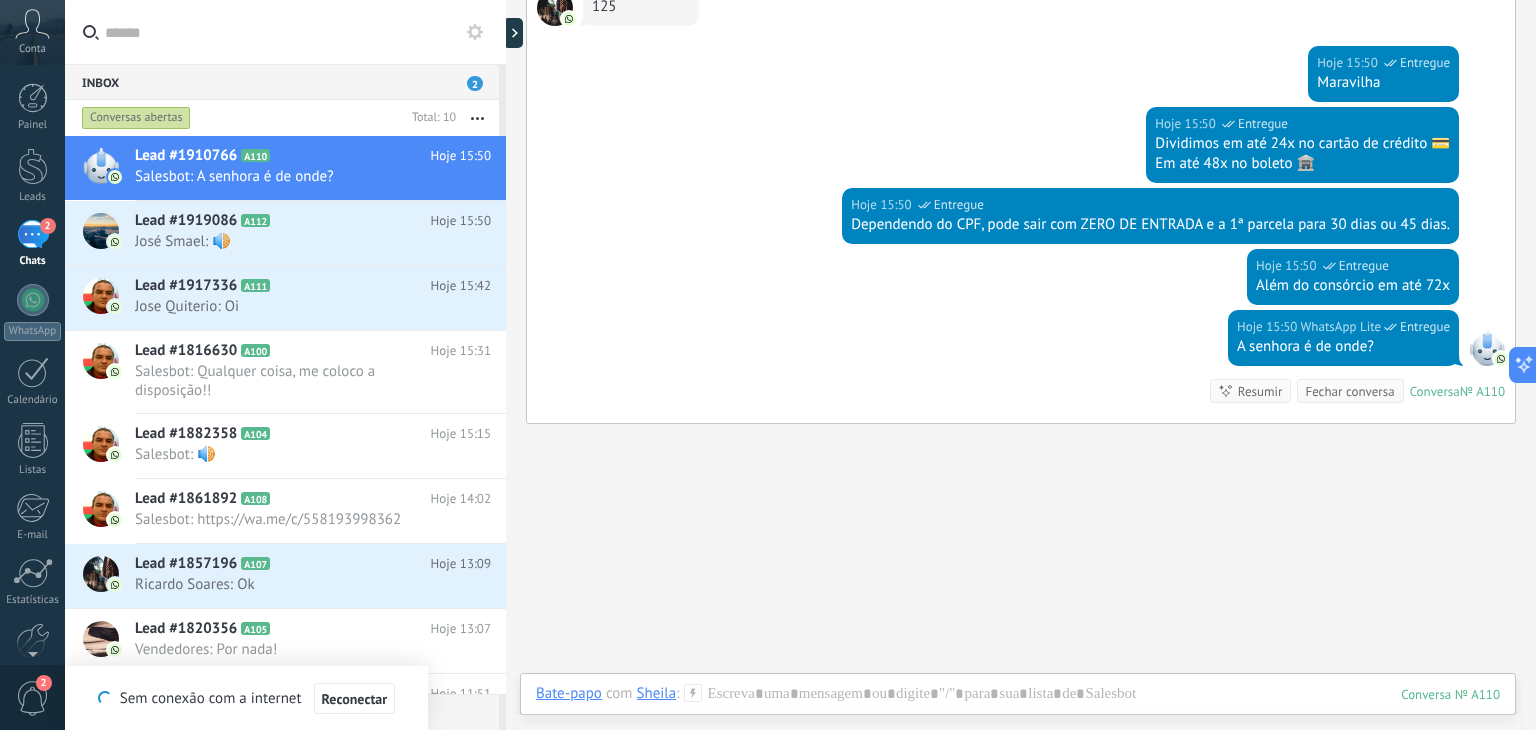drag, startPoint x: 1535, startPoint y: 475, endPoint x: 1535, endPoint y: 444, distance: 31 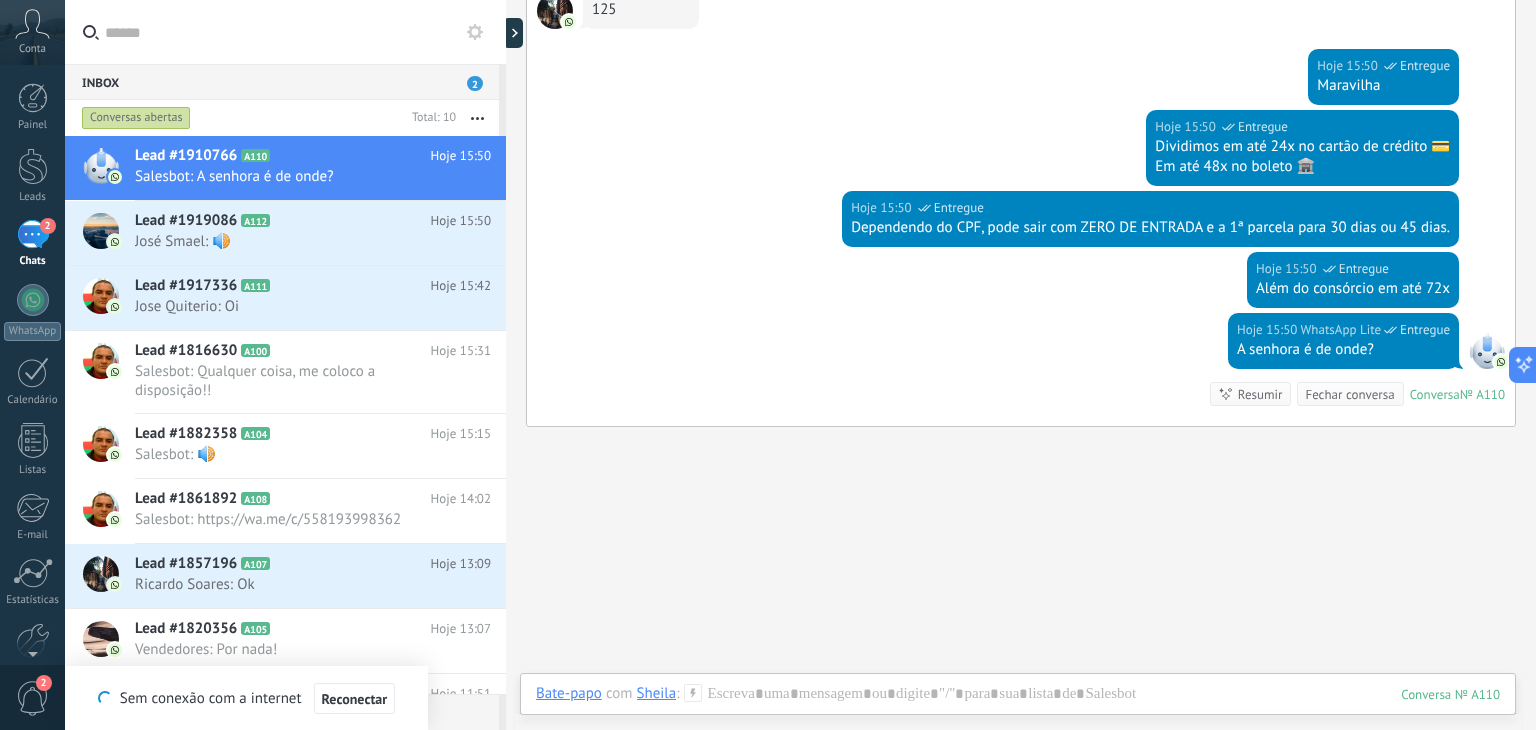 scroll, scrollTop: 724, scrollLeft: 0, axis: vertical 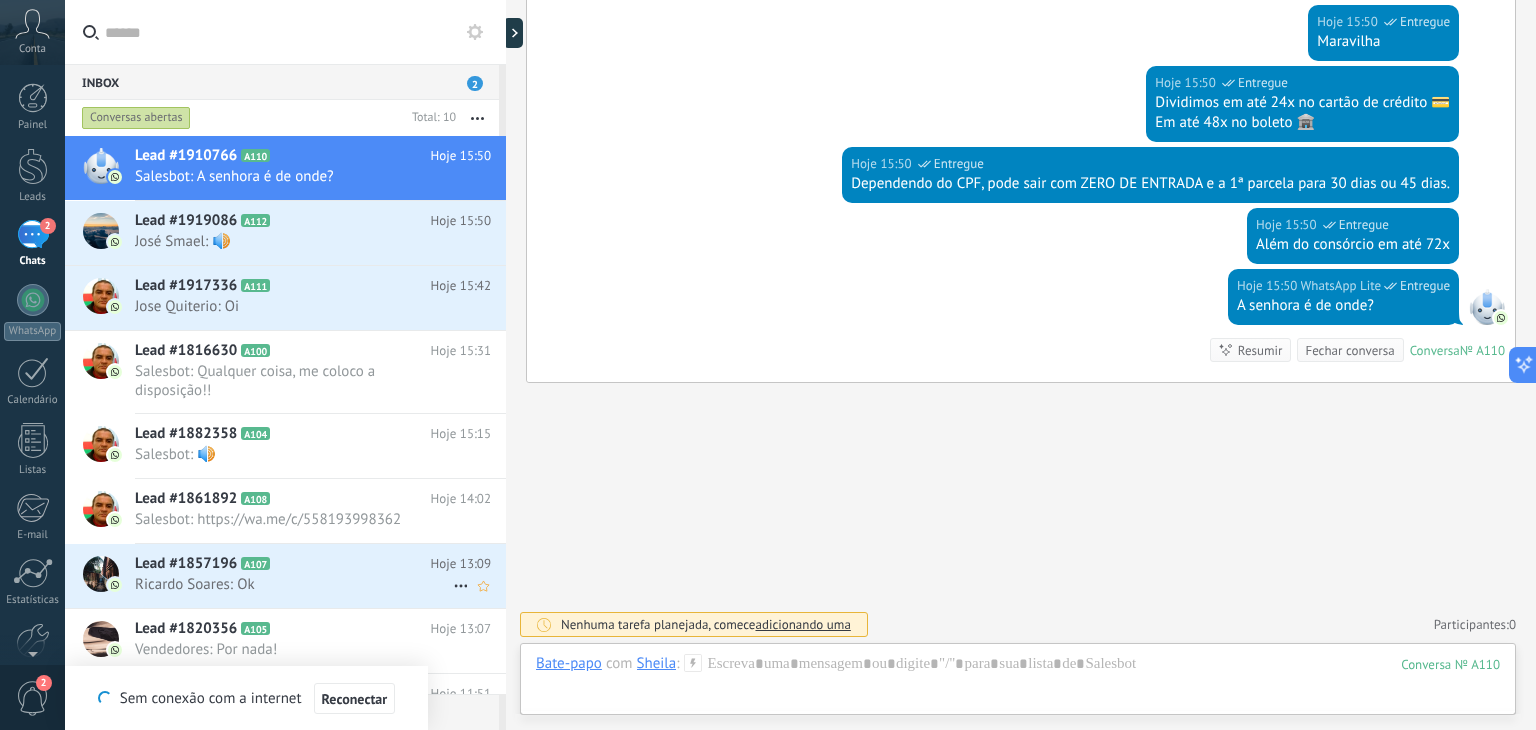 click on "Lead #1857196
A107" at bounding box center [283, 564] 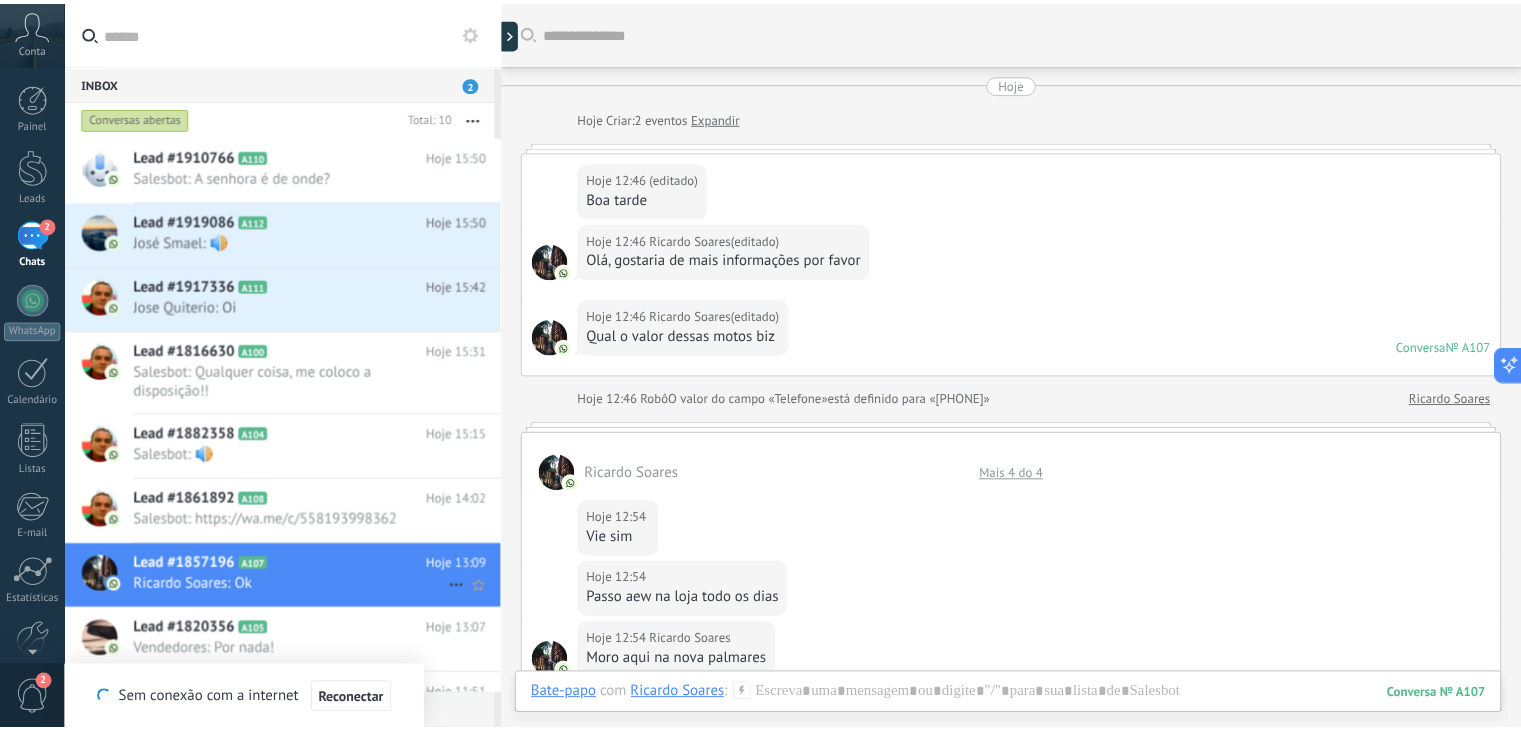 scroll, scrollTop: 841, scrollLeft: 0, axis: vertical 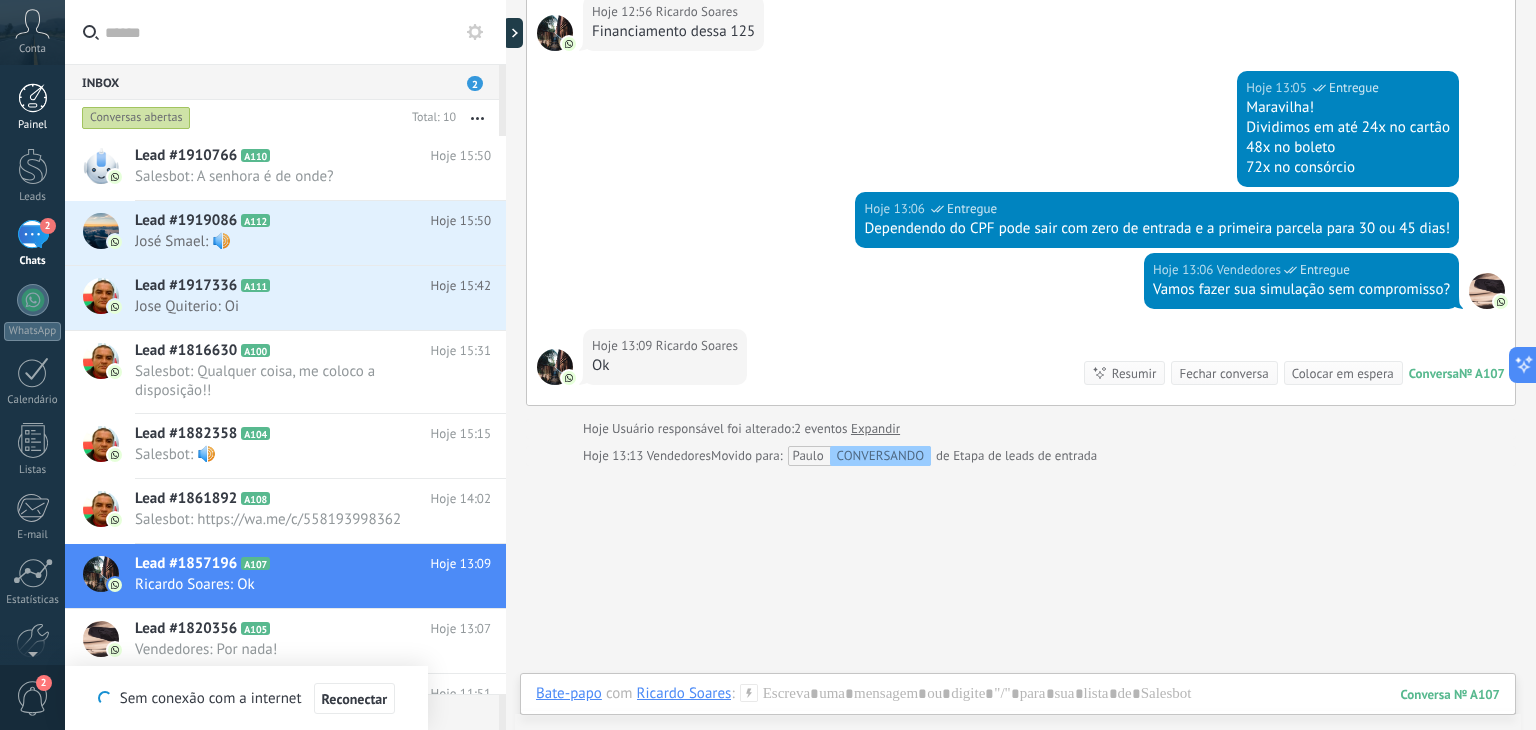 click on "Painel" at bounding box center [32, 107] 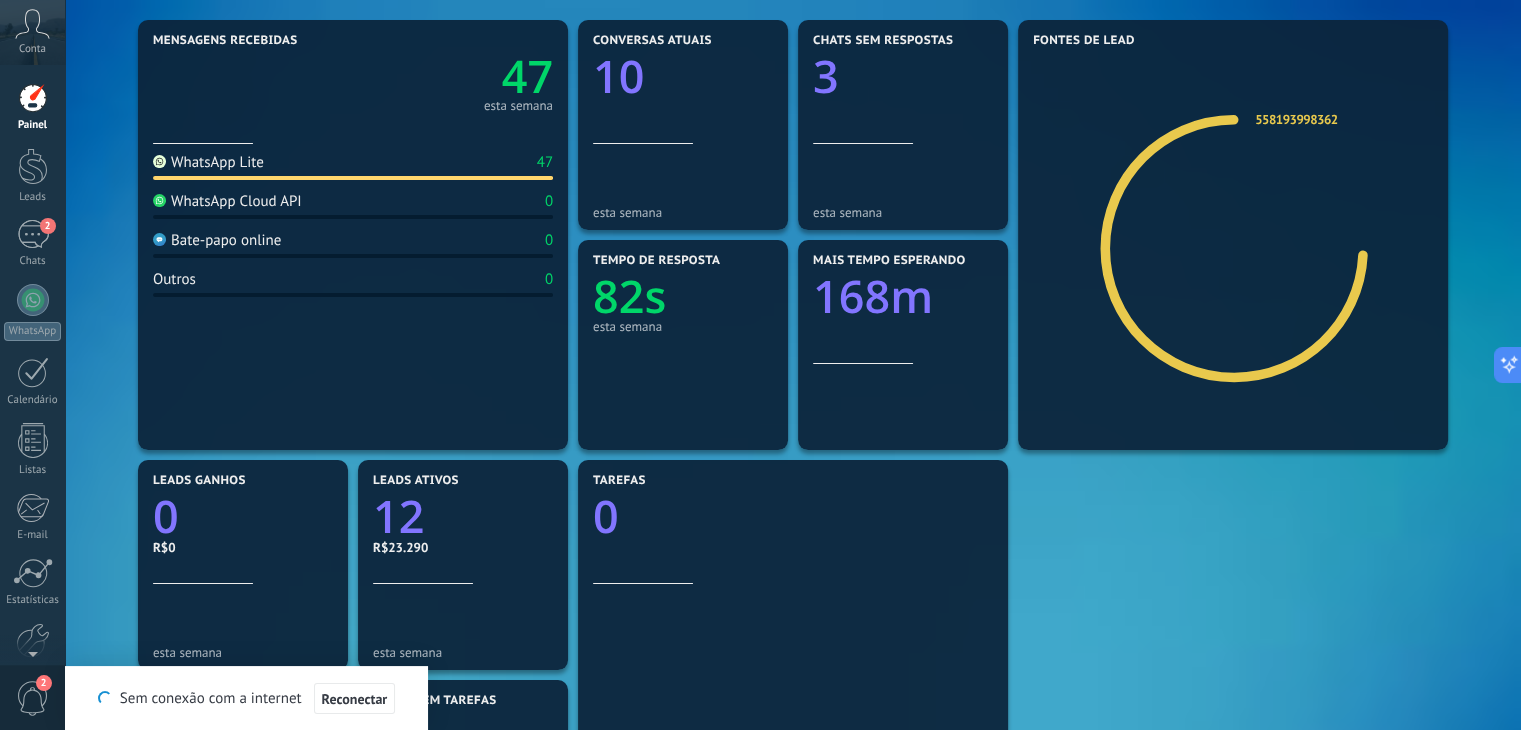 scroll, scrollTop: 187, scrollLeft: 0, axis: vertical 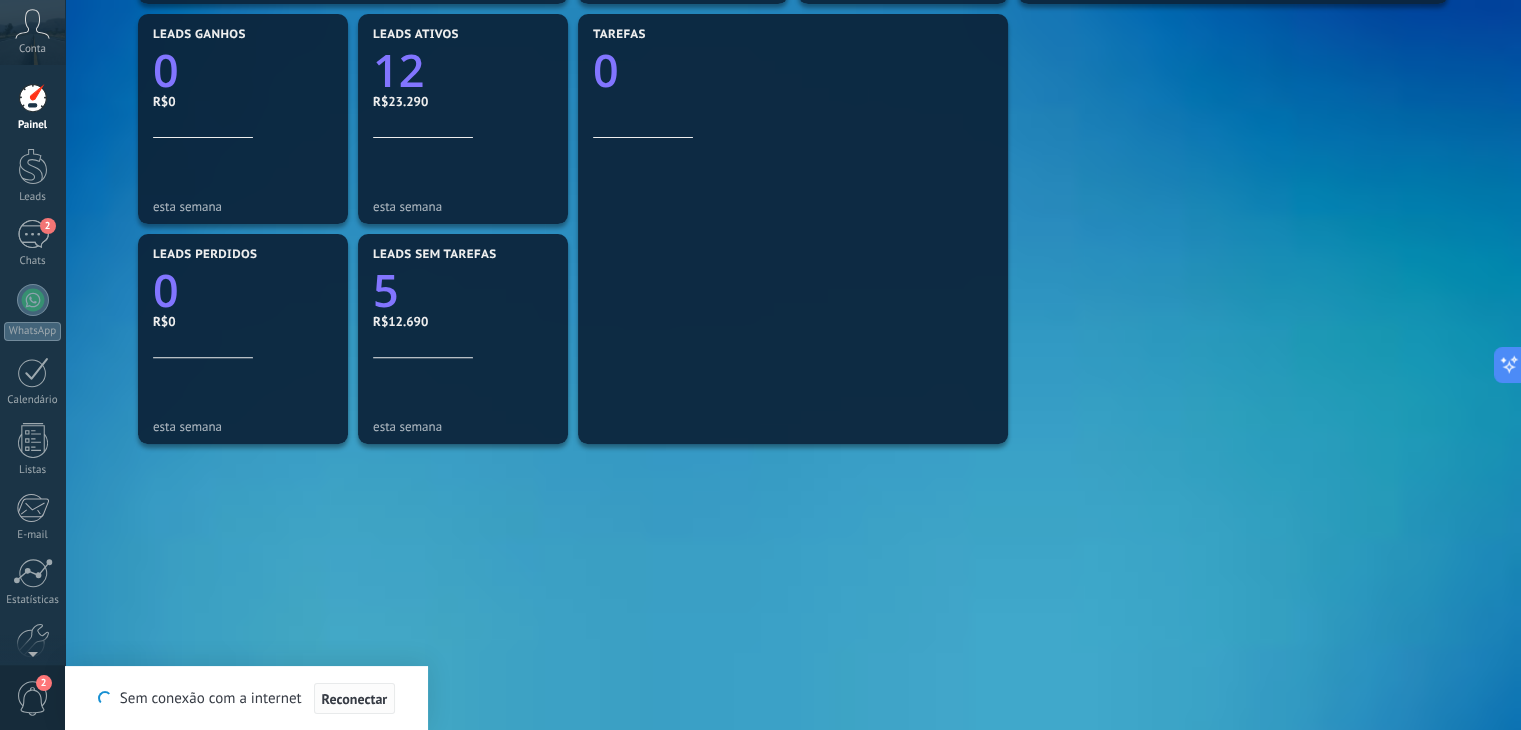 click on "Reconectar" at bounding box center (355, 699) 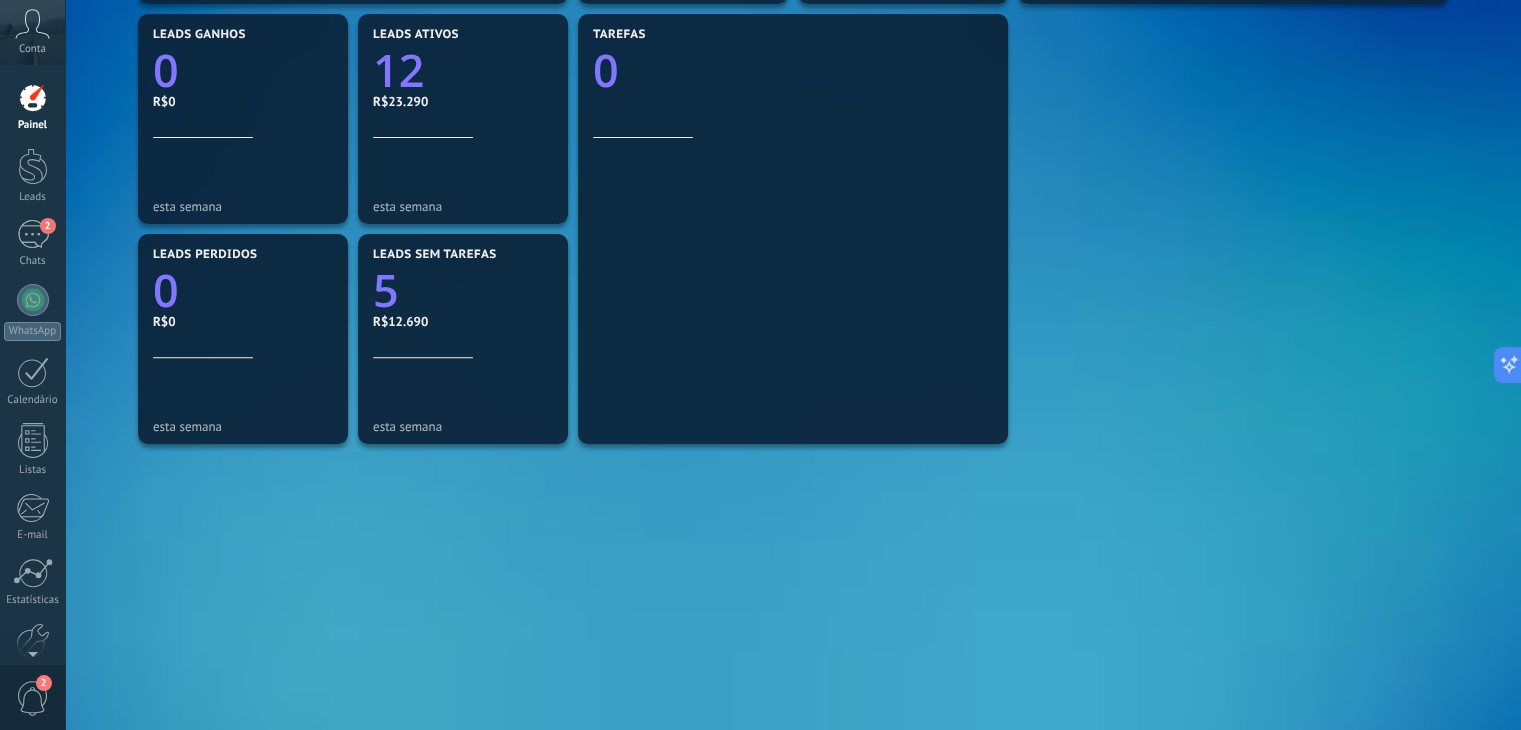 scroll, scrollTop: 47, scrollLeft: 0, axis: vertical 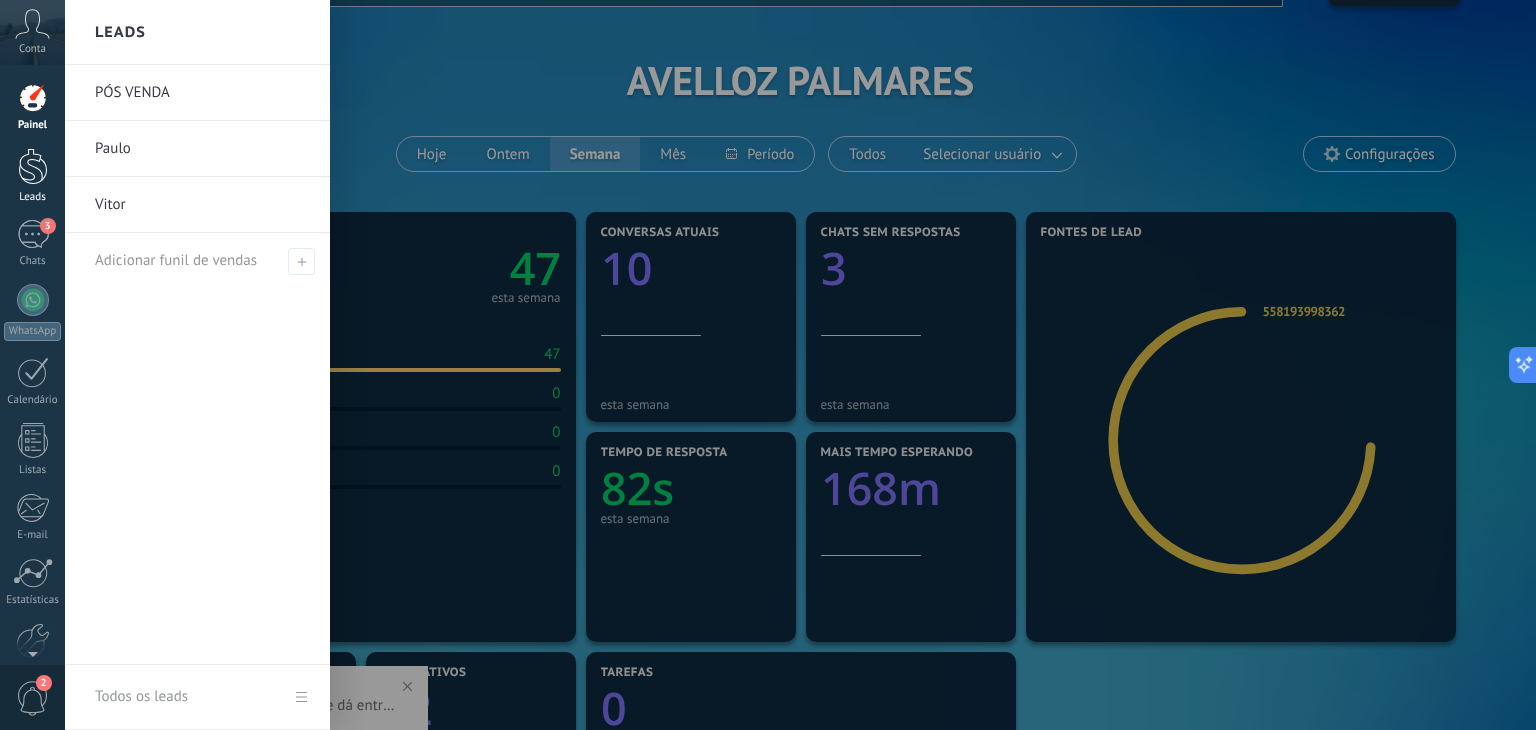 click at bounding box center (33, 166) 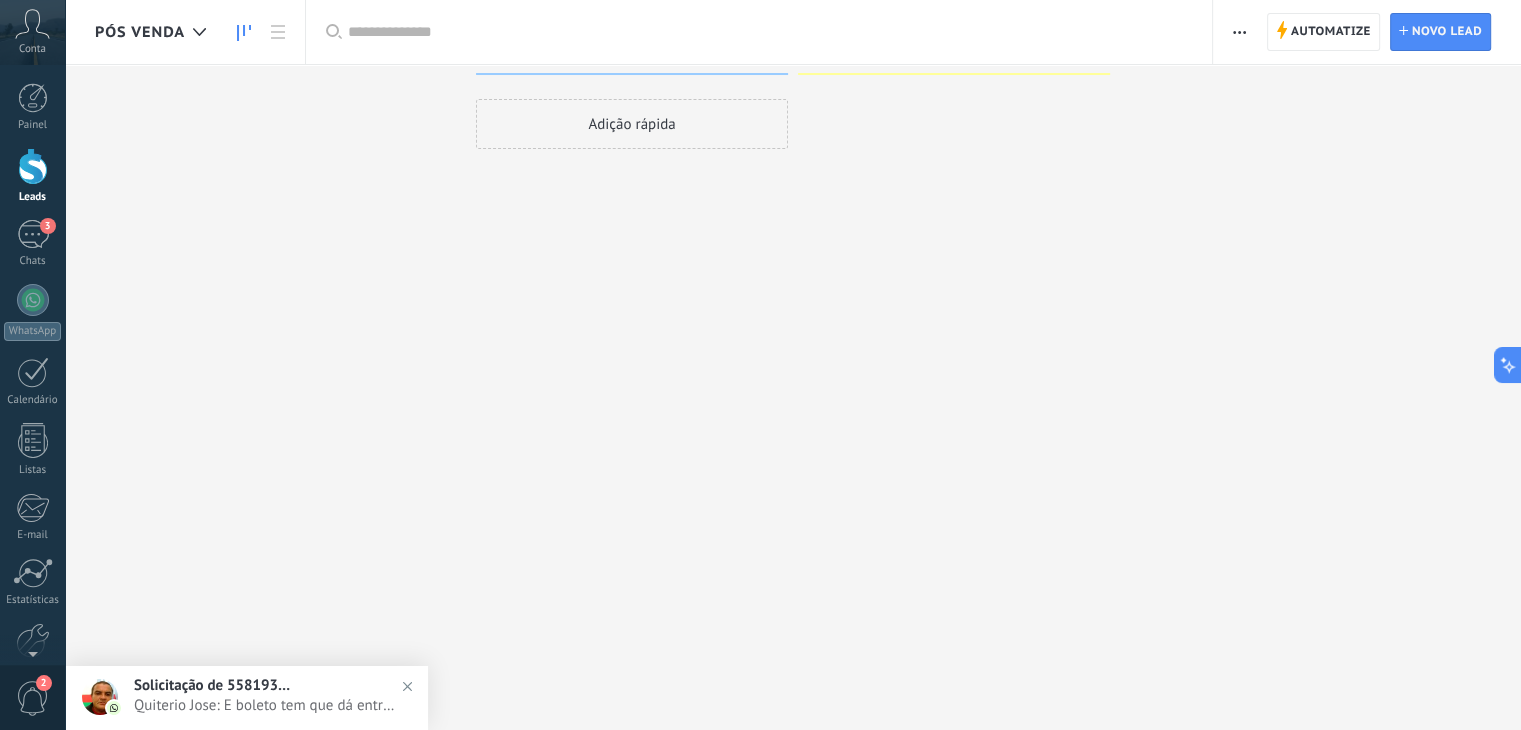 scroll, scrollTop: 0, scrollLeft: 0, axis: both 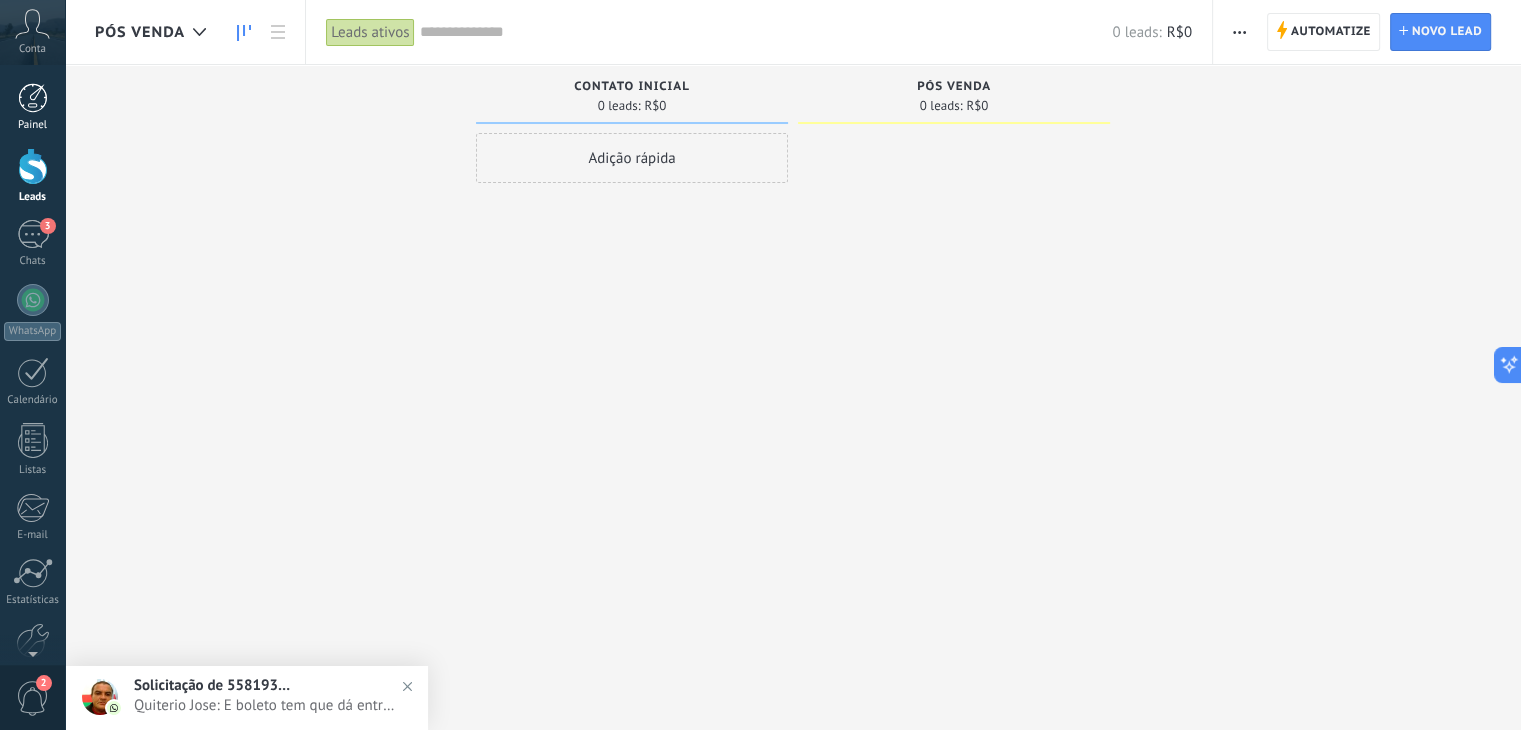 click at bounding box center [33, 98] 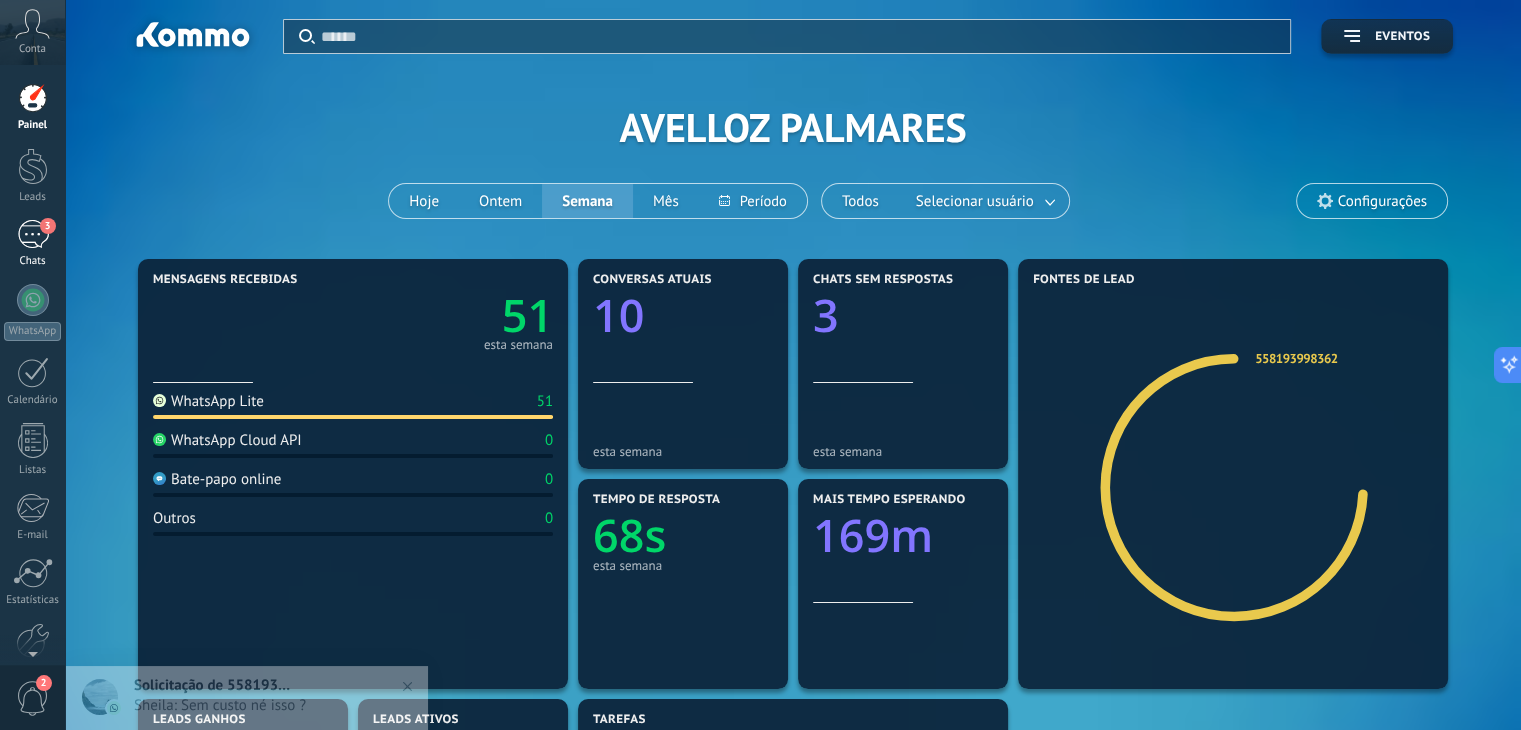 click on "3
Chats" at bounding box center [32, 244] 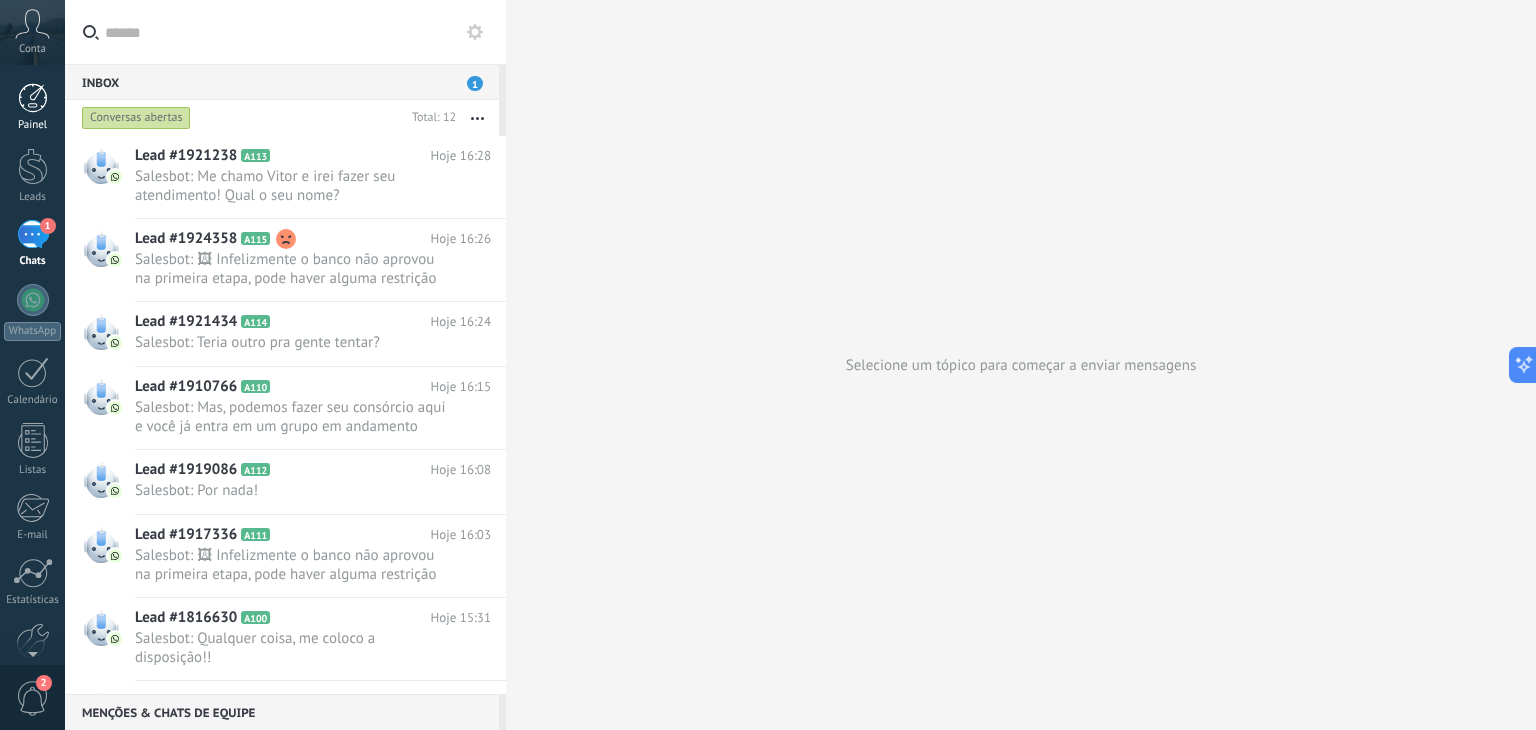click at bounding box center [33, 98] 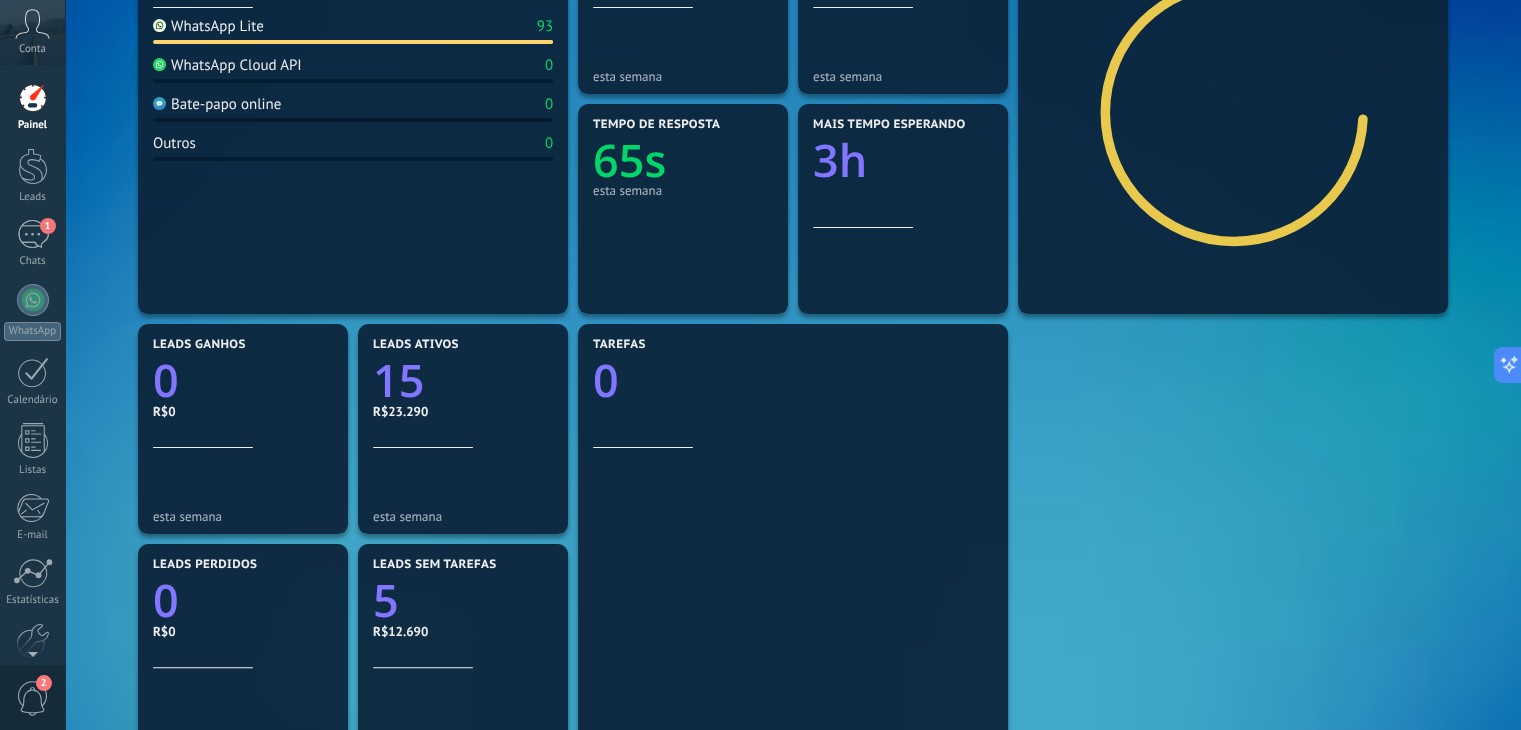 scroll, scrollTop: 0, scrollLeft: 0, axis: both 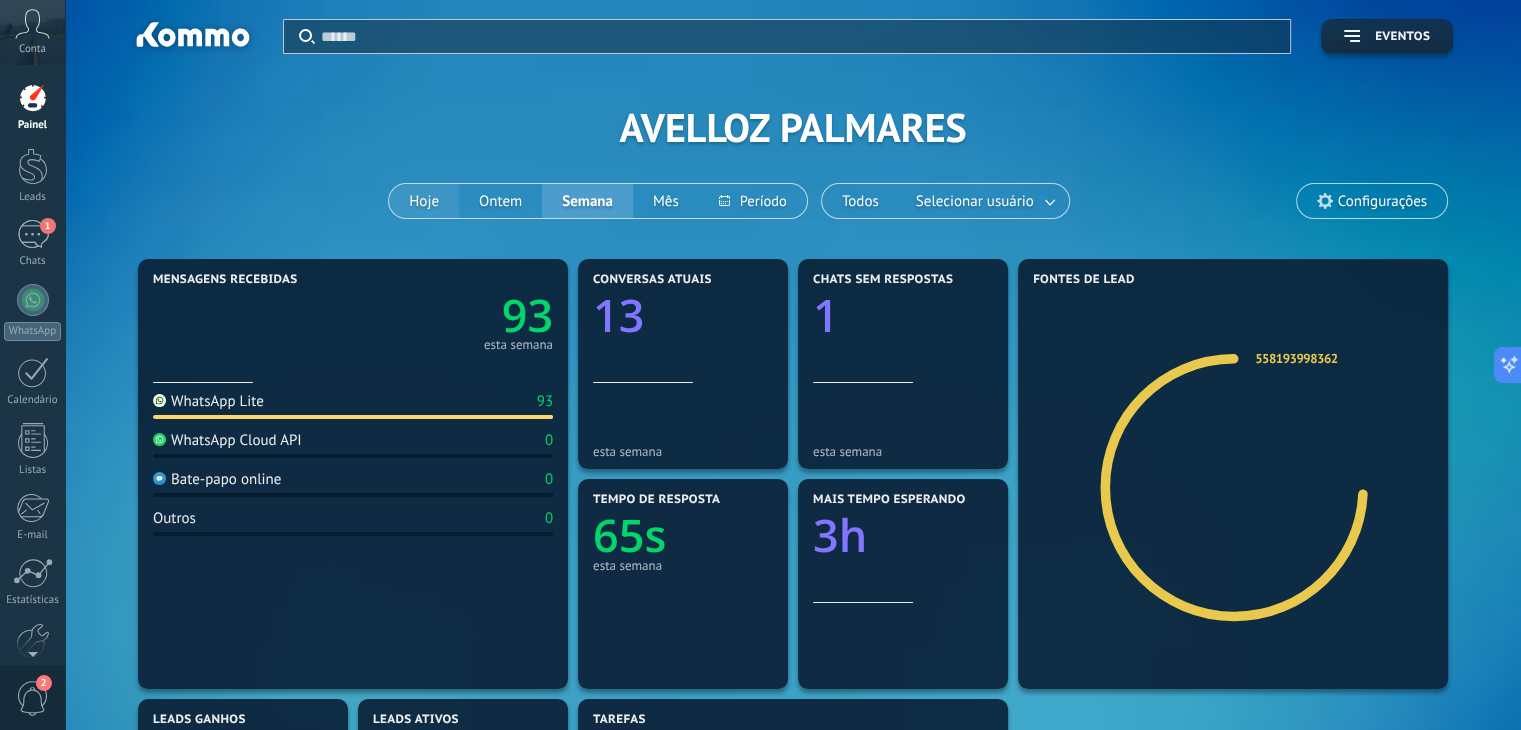 click on "Hoje" at bounding box center (424, 201) 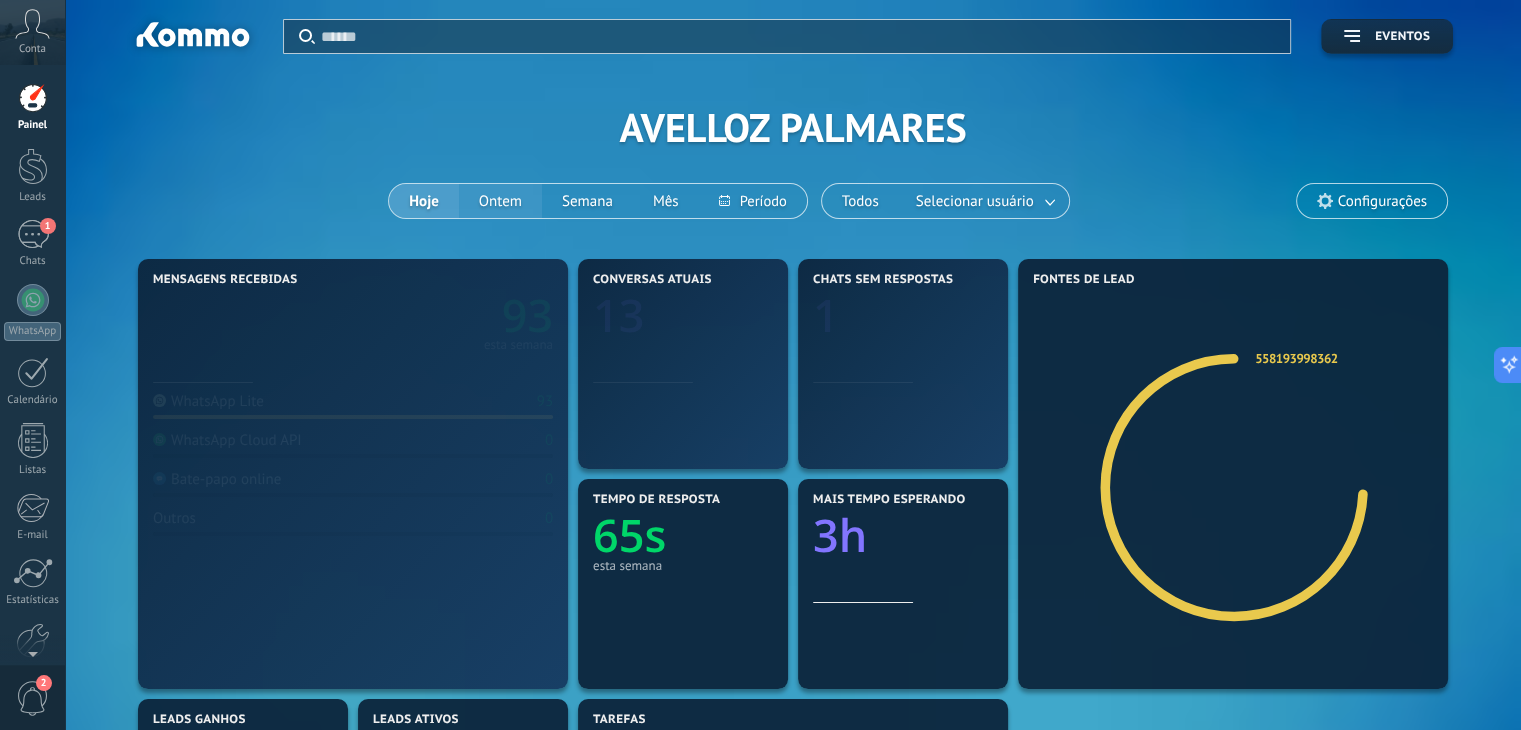 click on "Ontem" at bounding box center [500, 201] 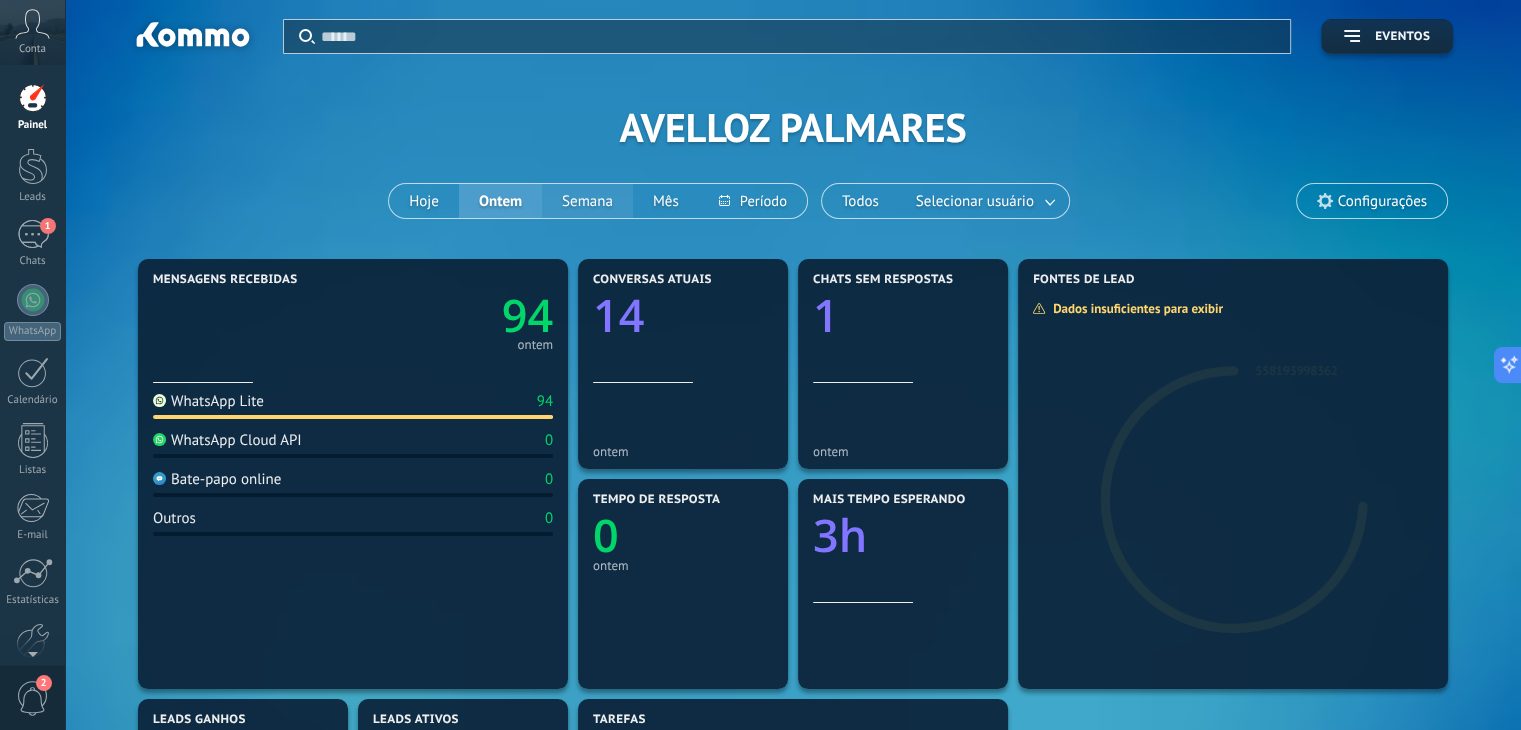 click on "Semana" at bounding box center (587, 201) 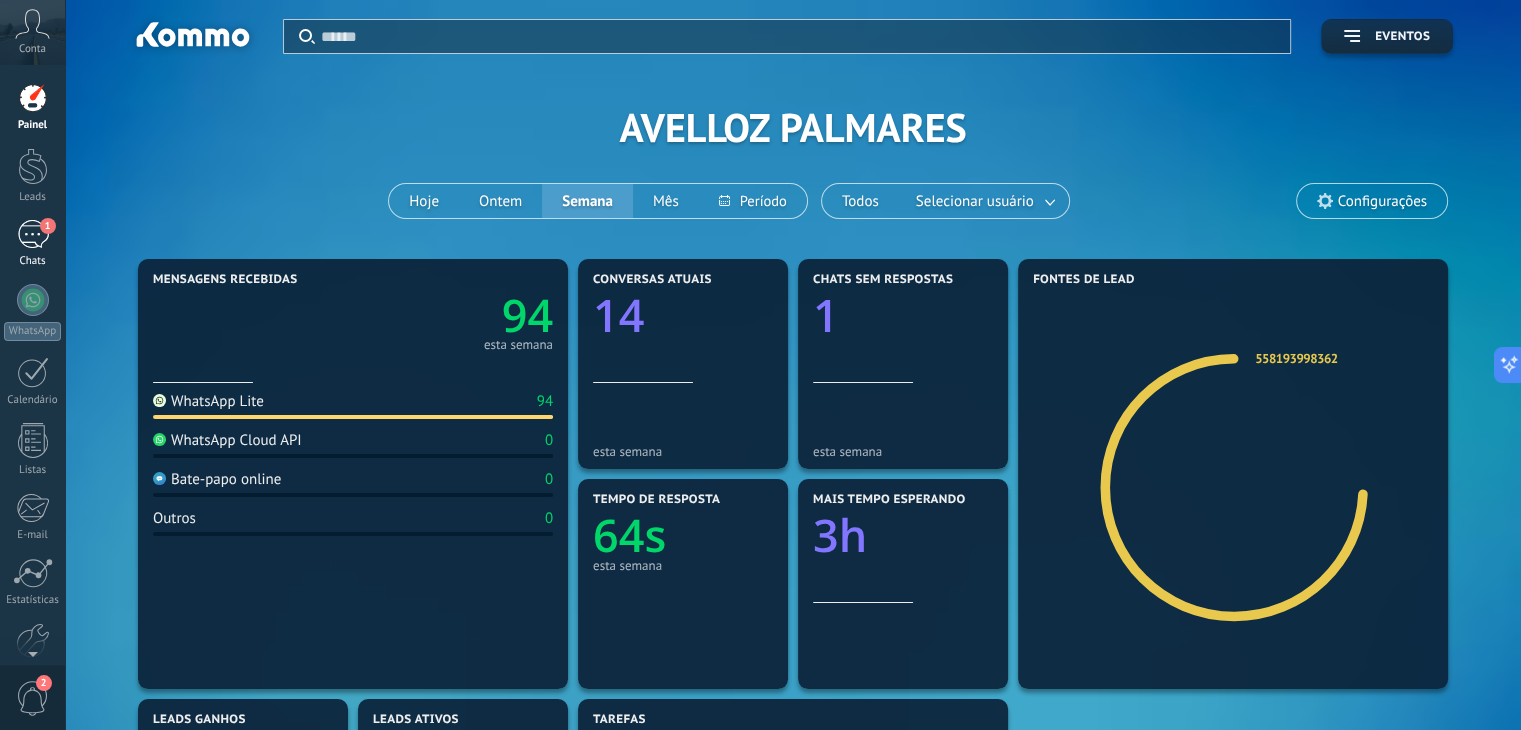 click on "1
Chats" at bounding box center (32, 244) 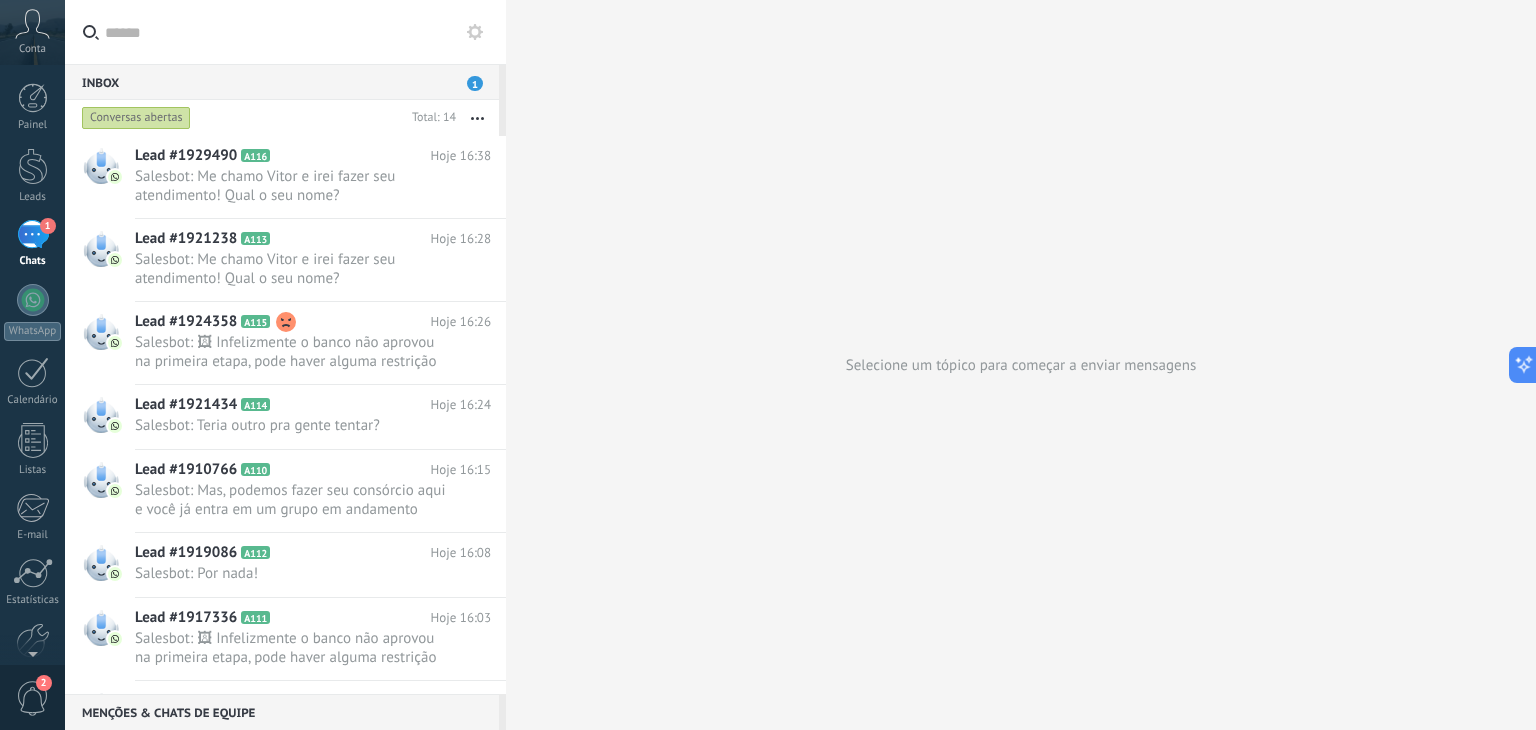 click on "Inbox 1 Conversas abertas Total: 14
Silenciar Ações múltiplas Ordenar Mais recentes Longa espera Destaque Negativa Conversas abertas Sem resposta Atribuído a mim Inscrito Destaque Salvar A qualquer hora A qualquer hora Hoje Ontem Últimos  ** 30  dias Esta semana Última semana Este mês Último mês Este trimestre Este ano Etapa de leads de entrada Contato inicial PÓS VENDA Venda ganha Venda perdida Etapa de leads de entrada CONVERSANDO PRIMEIRA ETAPA SEGUNDA ETAPA FOLLOW UP Venda ganha Venda perdida Etapa de leads de entrada CONVERSANOD VISITA AGENDADA VISITA REALIZADAA PÓS VISITA REALIZADA Venda ganha Venda perdida Selecionar tudo Aberto Fechado Aberto Selecionar tudo Apenas conversas estreladas Sem conversas estreladas Conversas destacadas Selecionar tudo Respondidos Sem resposta Todos os status de resposta Selecionar tudo Conversas de entrada Saída - Não respondida Saída - Respondida Status de interação Selecionar tudo Kommo Demo Negativa" at bounding box center (285, 379) 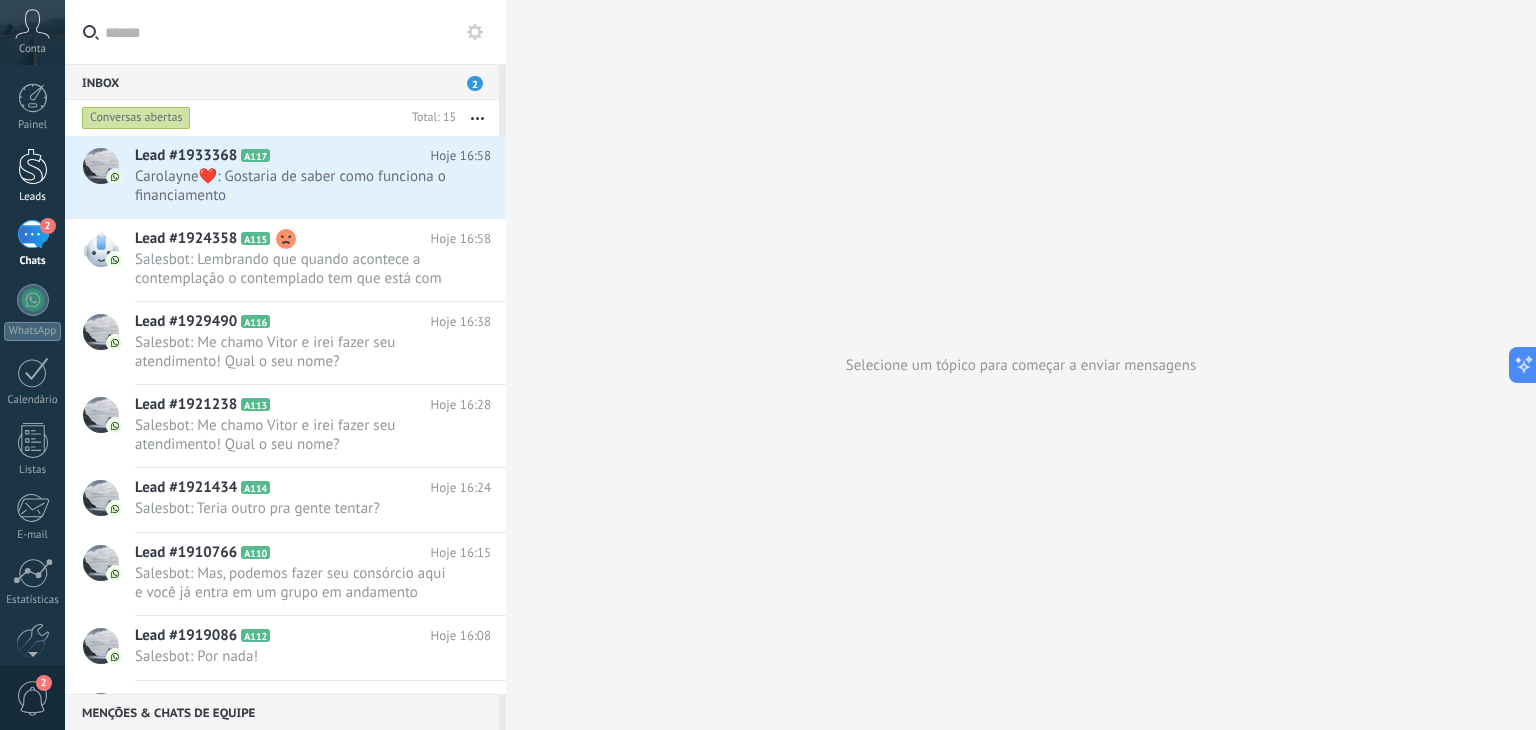 click on "Leads" at bounding box center (32, 176) 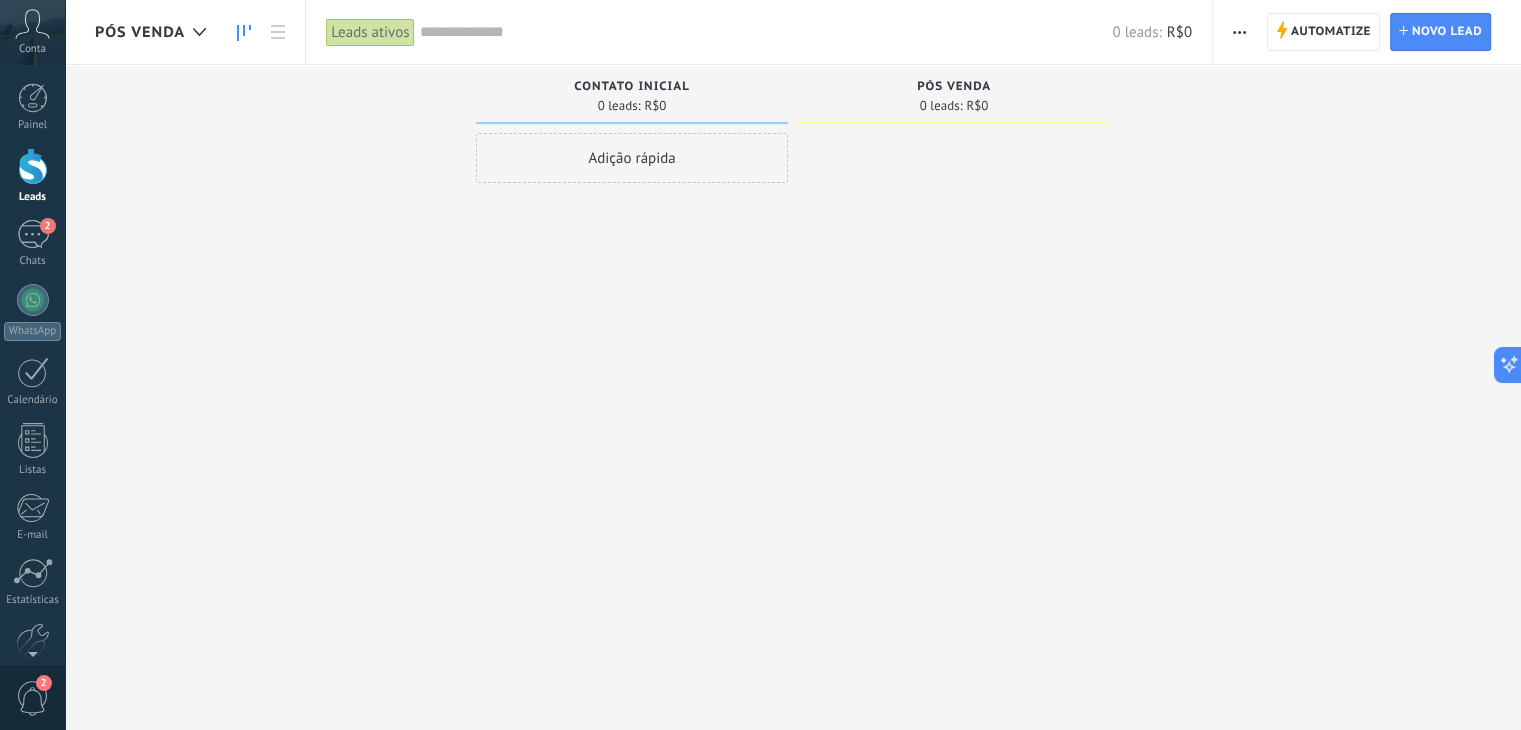 click on "Adição rápida" at bounding box center [632, 158] 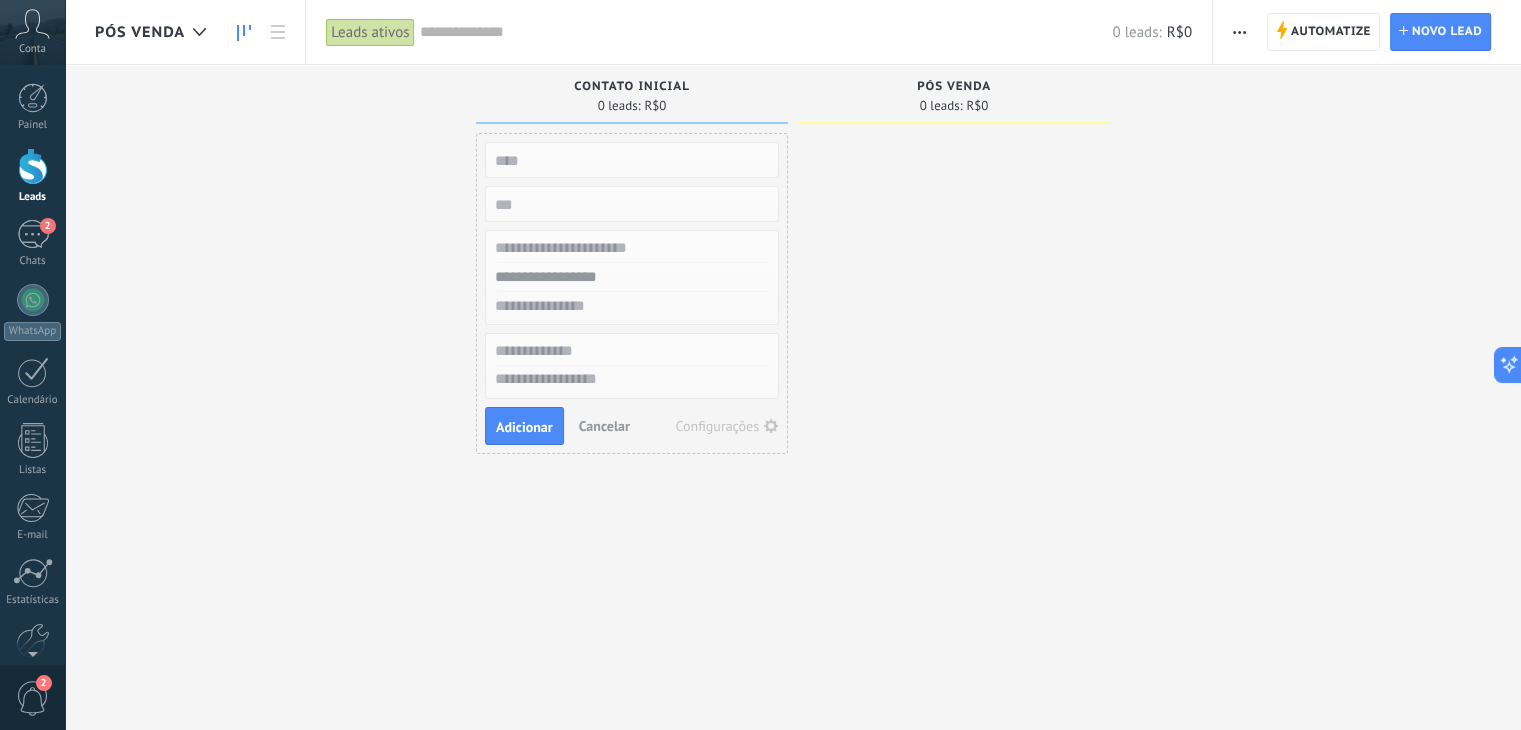 click on "Desculpe, nenhum lead encontrado  Mostrar tudo Etapa de leads de entrada solicitações: 0 0 0 0 0 0 0 0 0 Contato inicial 0 leads:  R$0 Adição rápida Adicionar Cancelar Configurações PÓS VENDA 0 leads:  R$0" at bounding box center (808, 333) 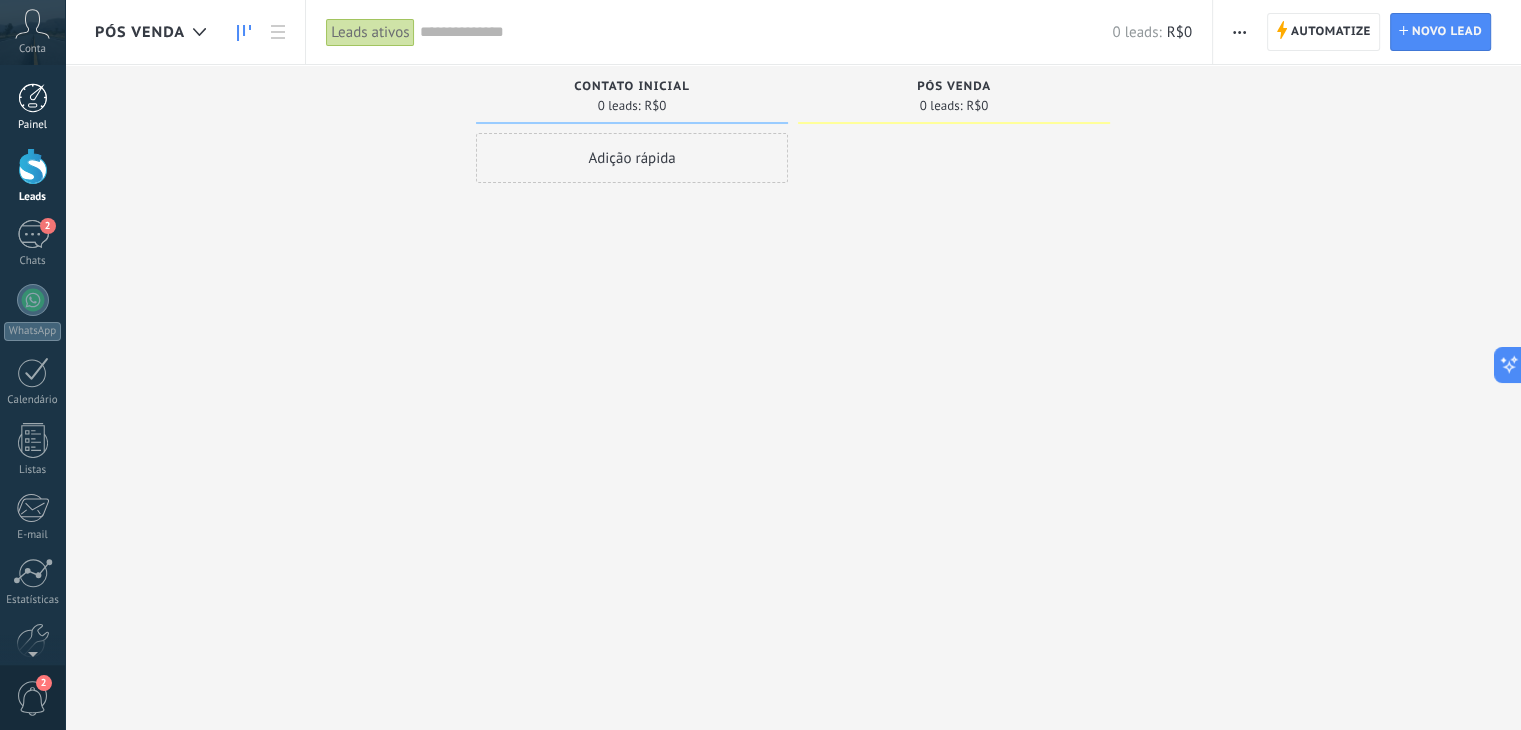 click on "Painel" at bounding box center [32, 107] 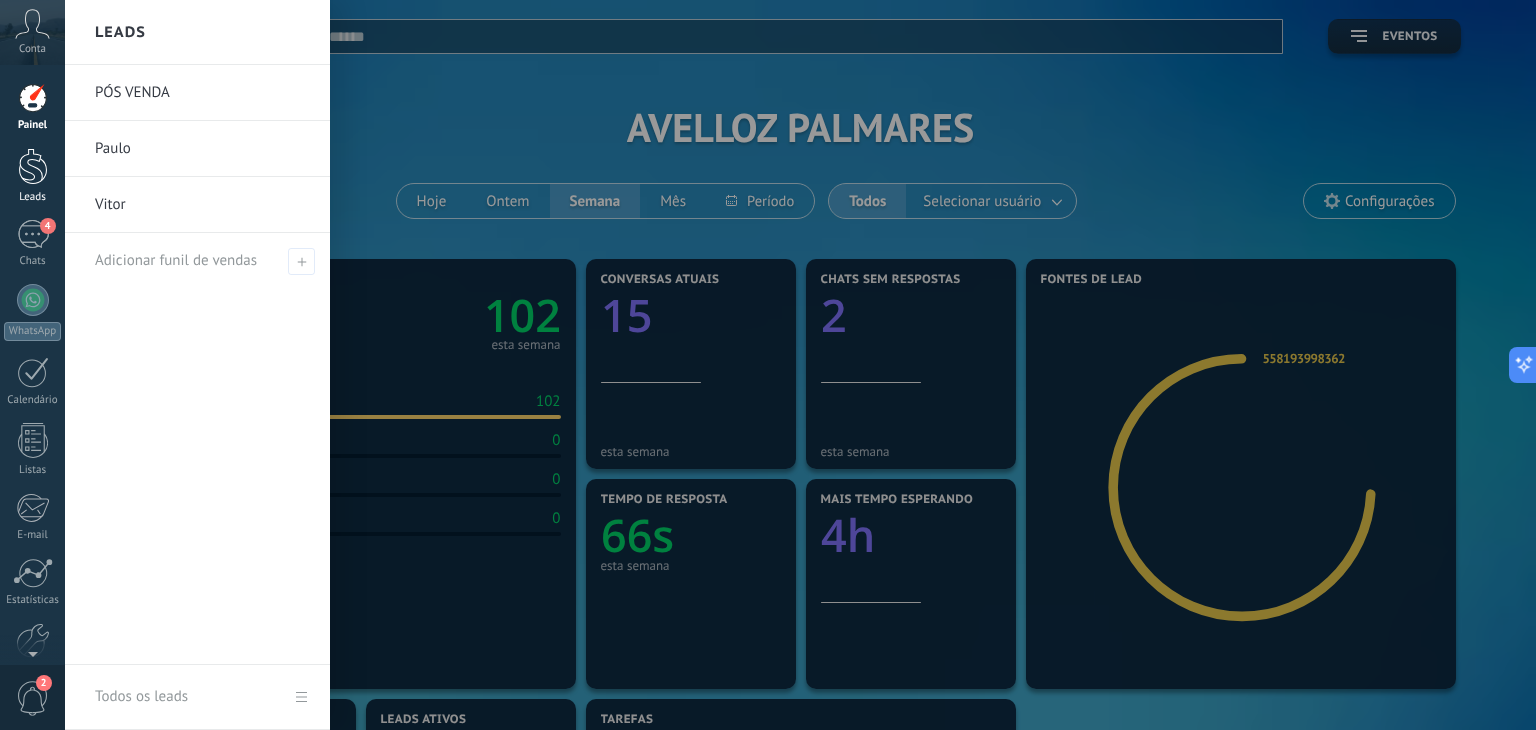 click on "Leads" at bounding box center (32, 176) 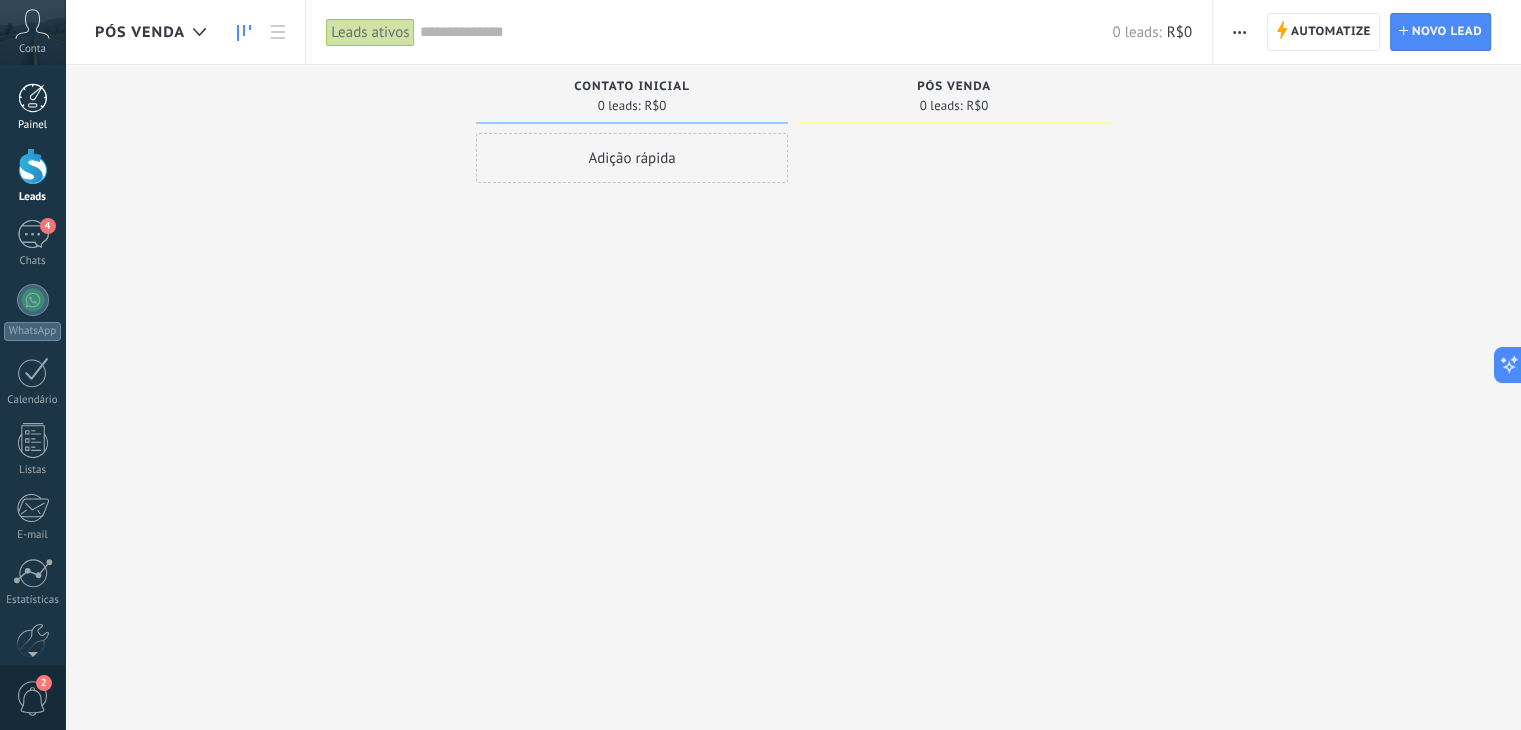 click at bounding box center [33, 98] 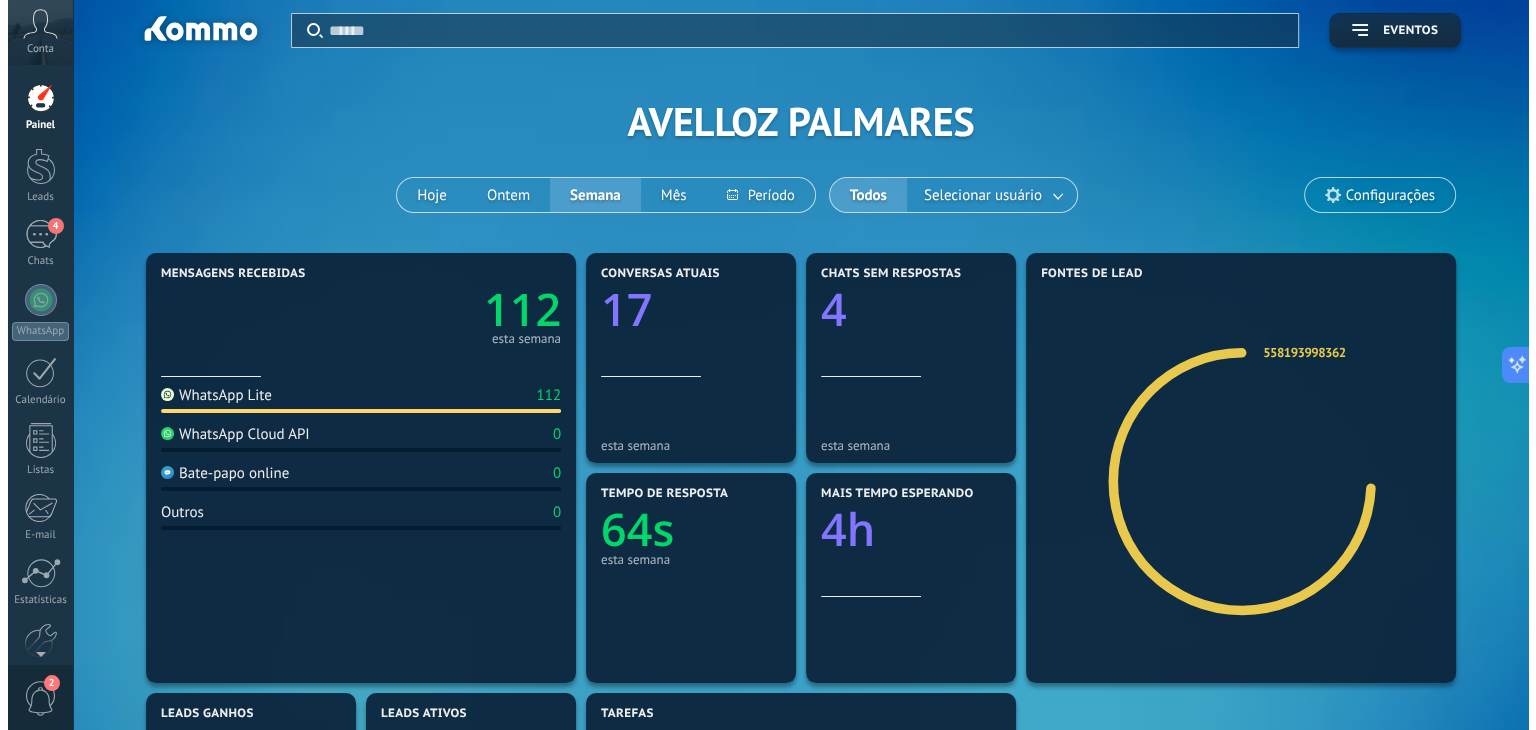 scroll, scrollTop: 0, scrollLeft: 0, axis: both 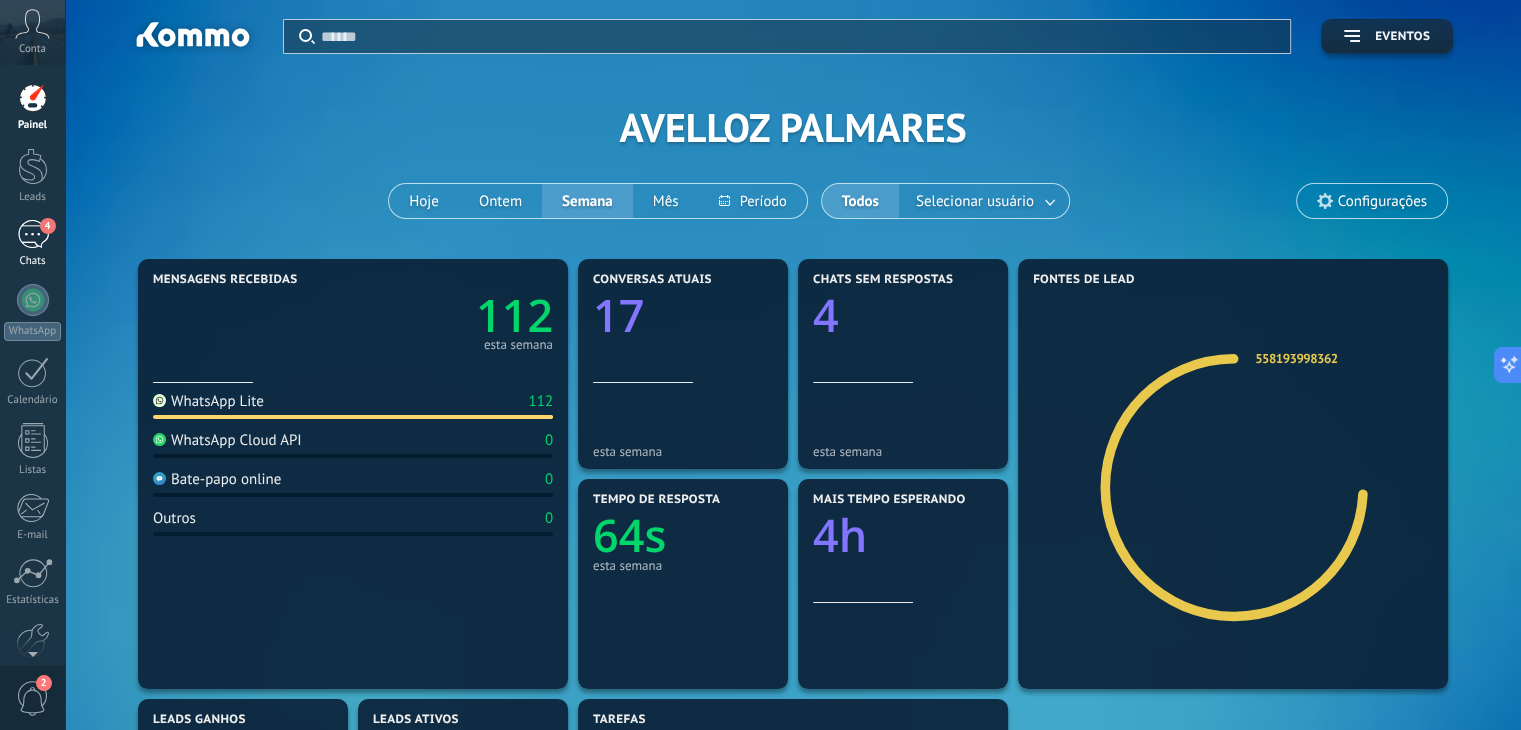 click on "4" at bounding box center (33, 234) 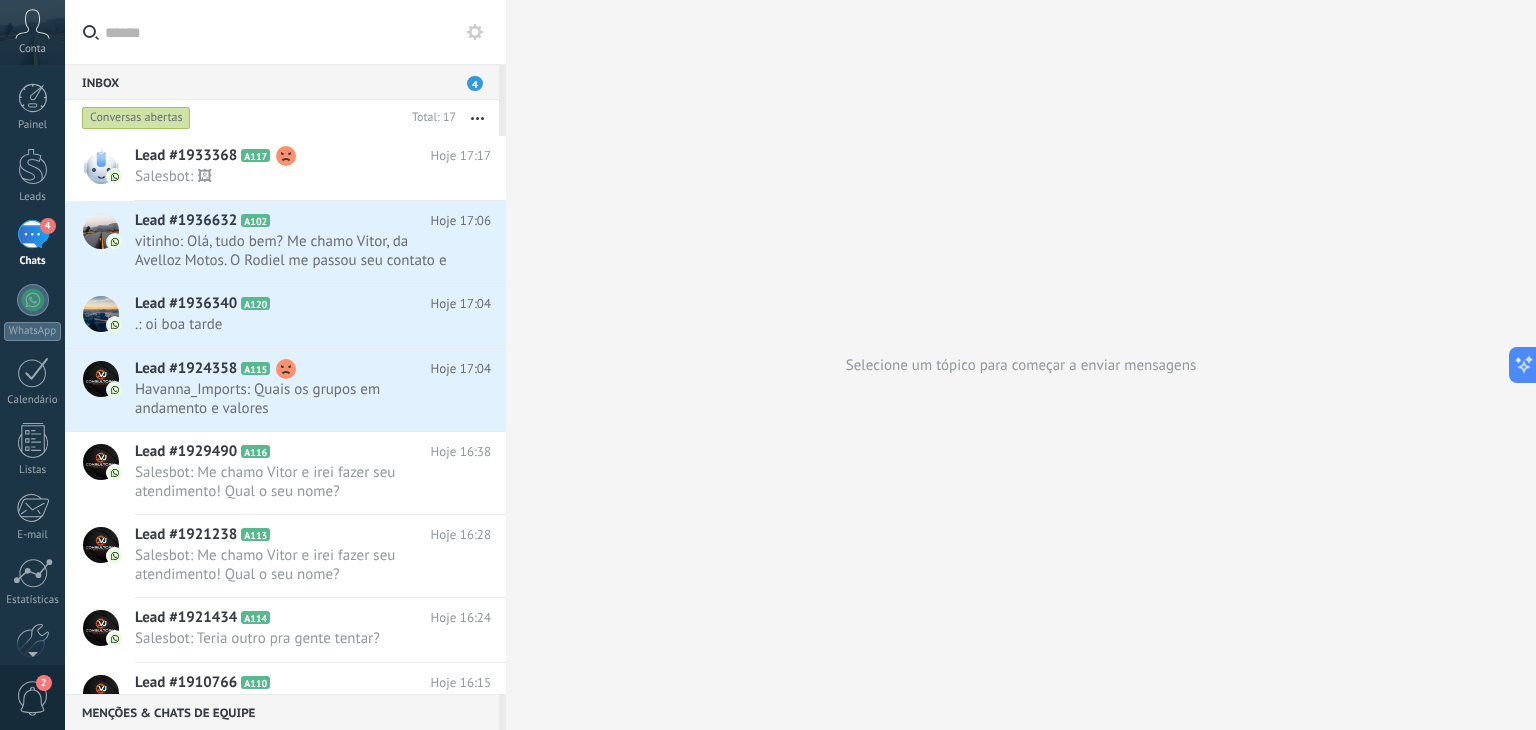 click at bounding box center [506, 365] 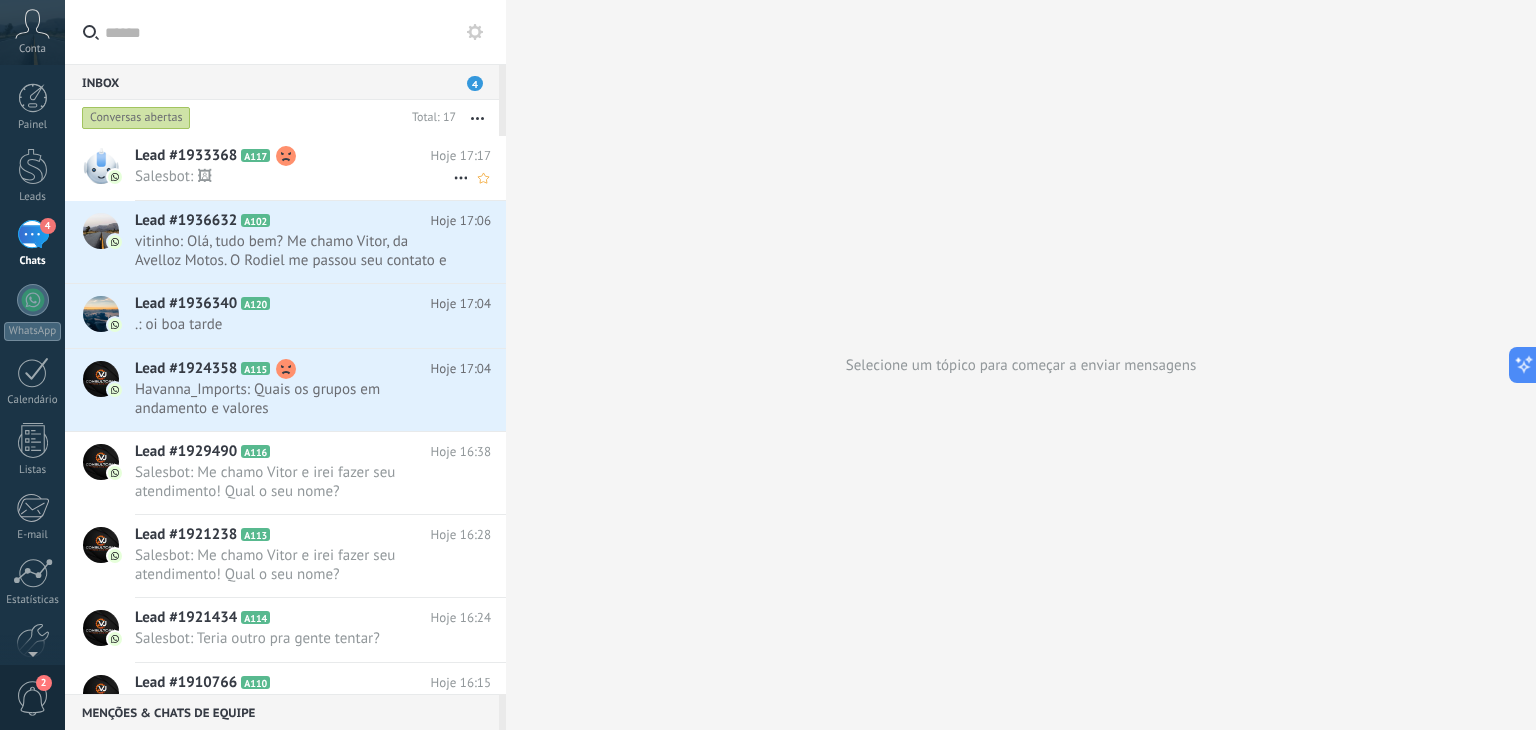 click on "Lead #1933368
A117
Hoje 17:17
Salesbot: 🖼" at bounding box center (320, 167) 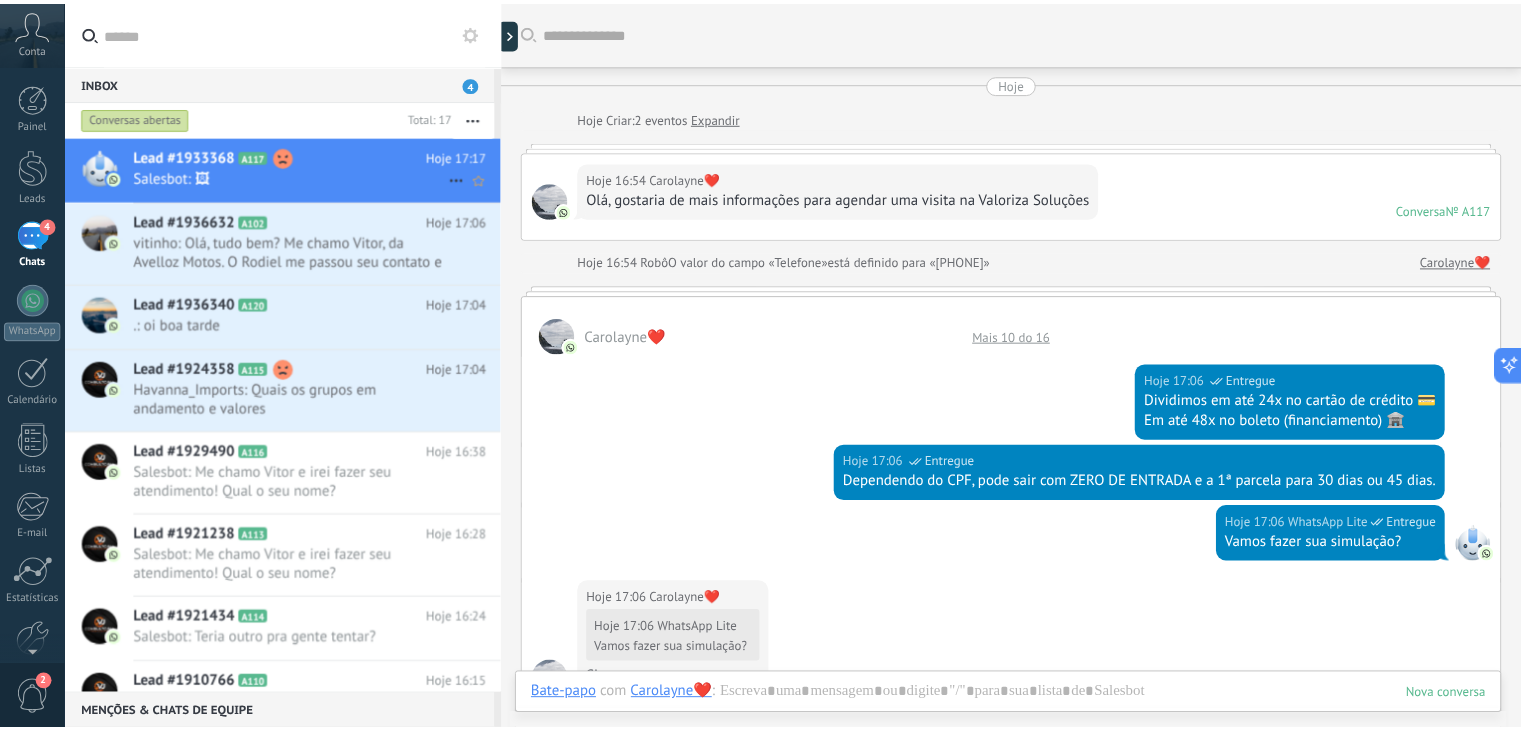scroll, scrollTop: 945, scrollLeft: 0, axis: vertical 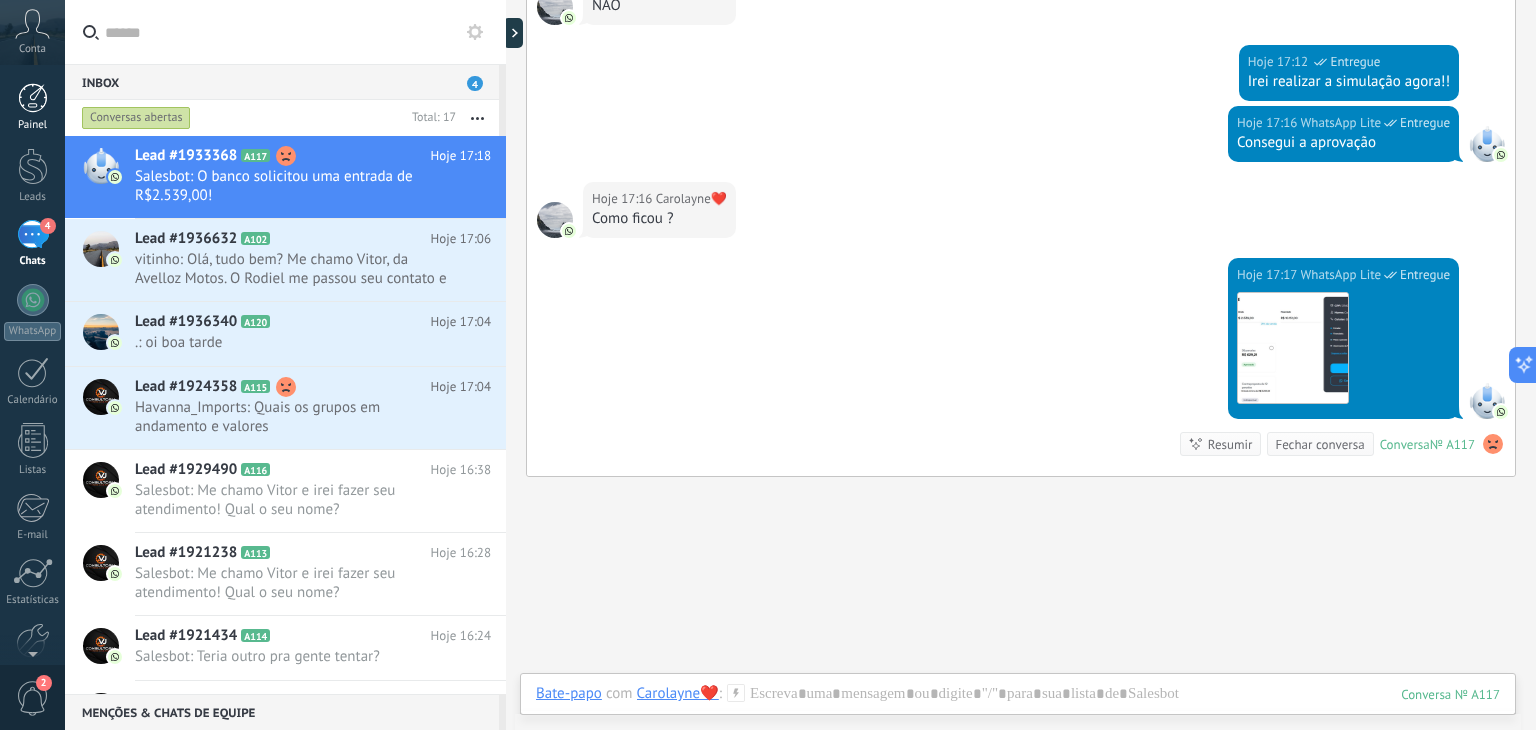 click on "Painel" at bounding box center [32, 107] 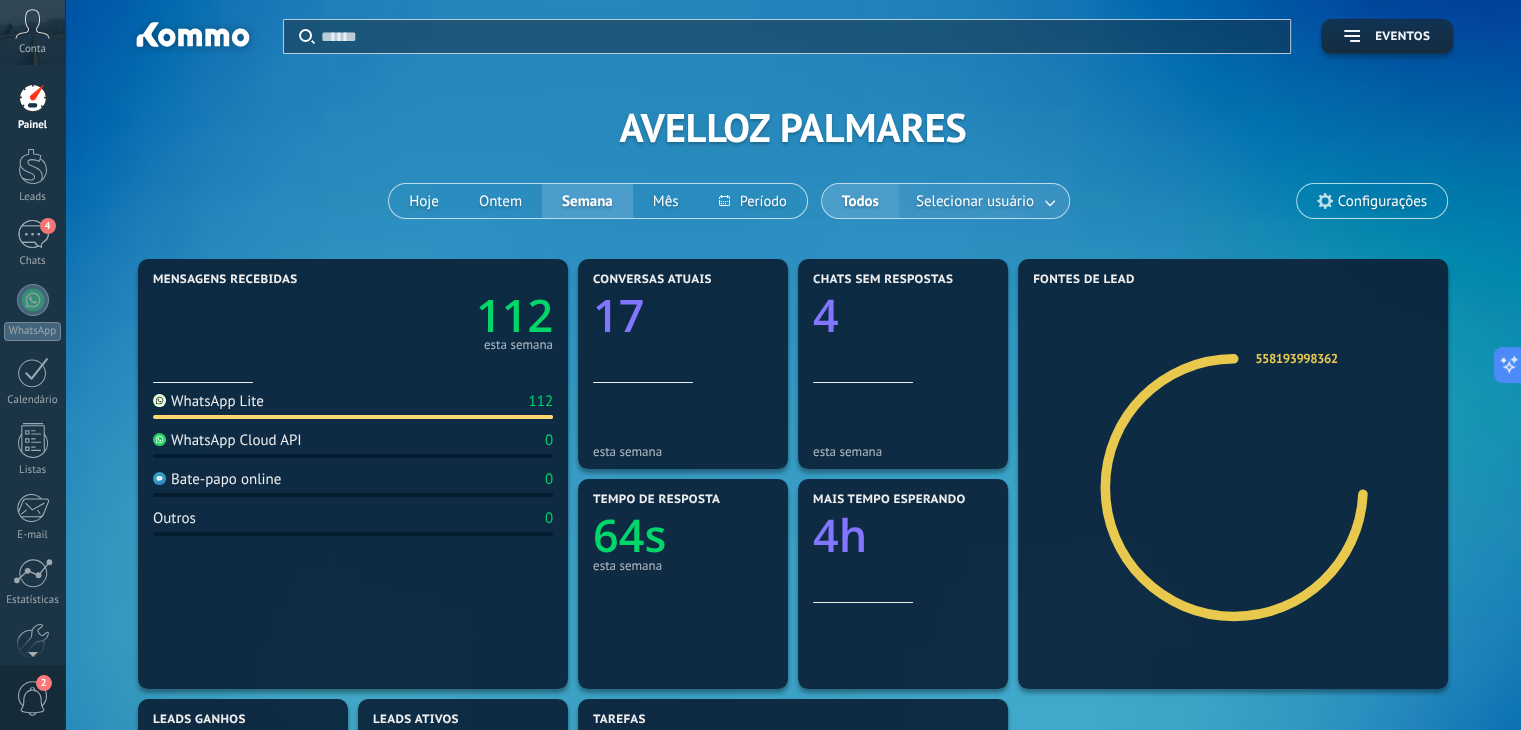 click at bounding box center (1051, 201) 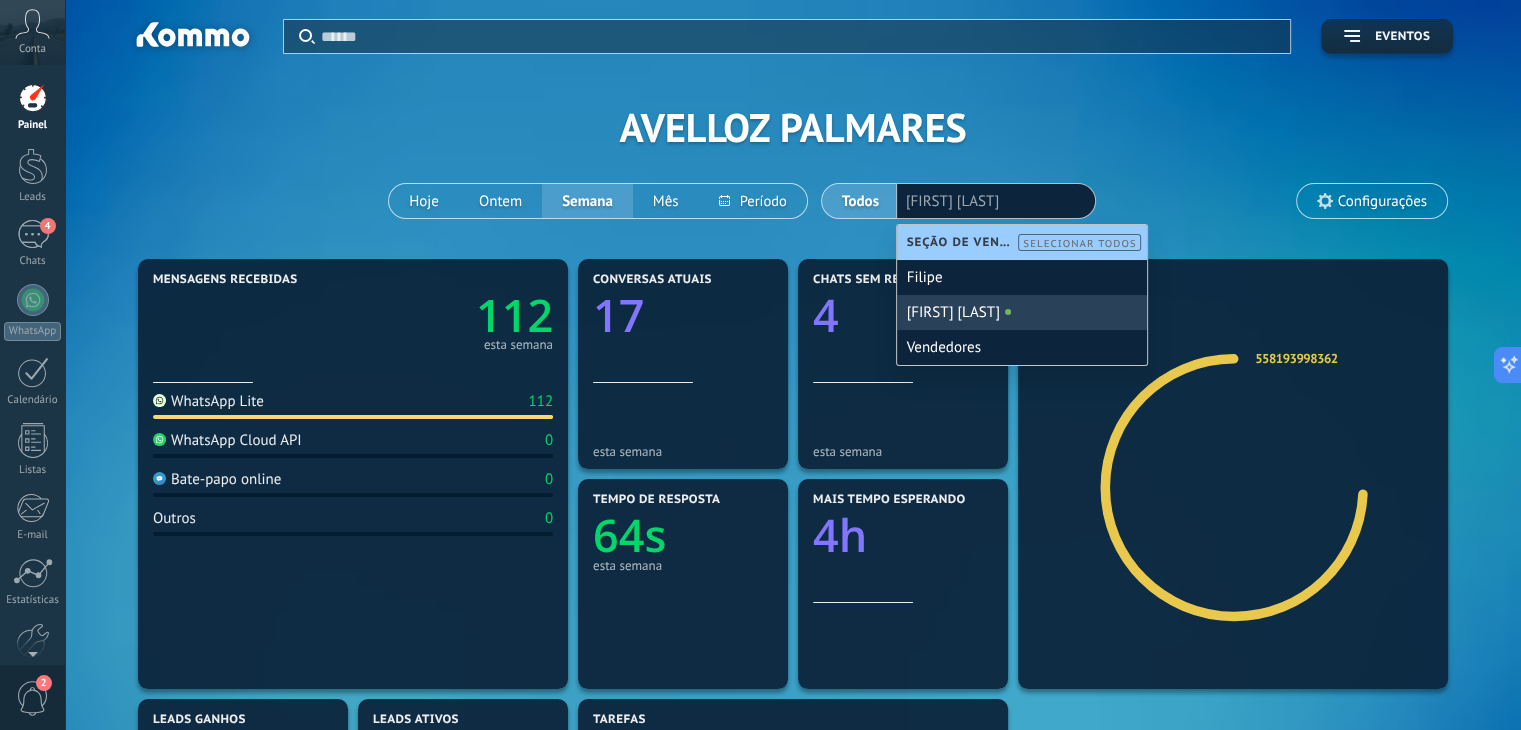 click on "[FIRST] [LAST]" at bounding box center (1022, 312) 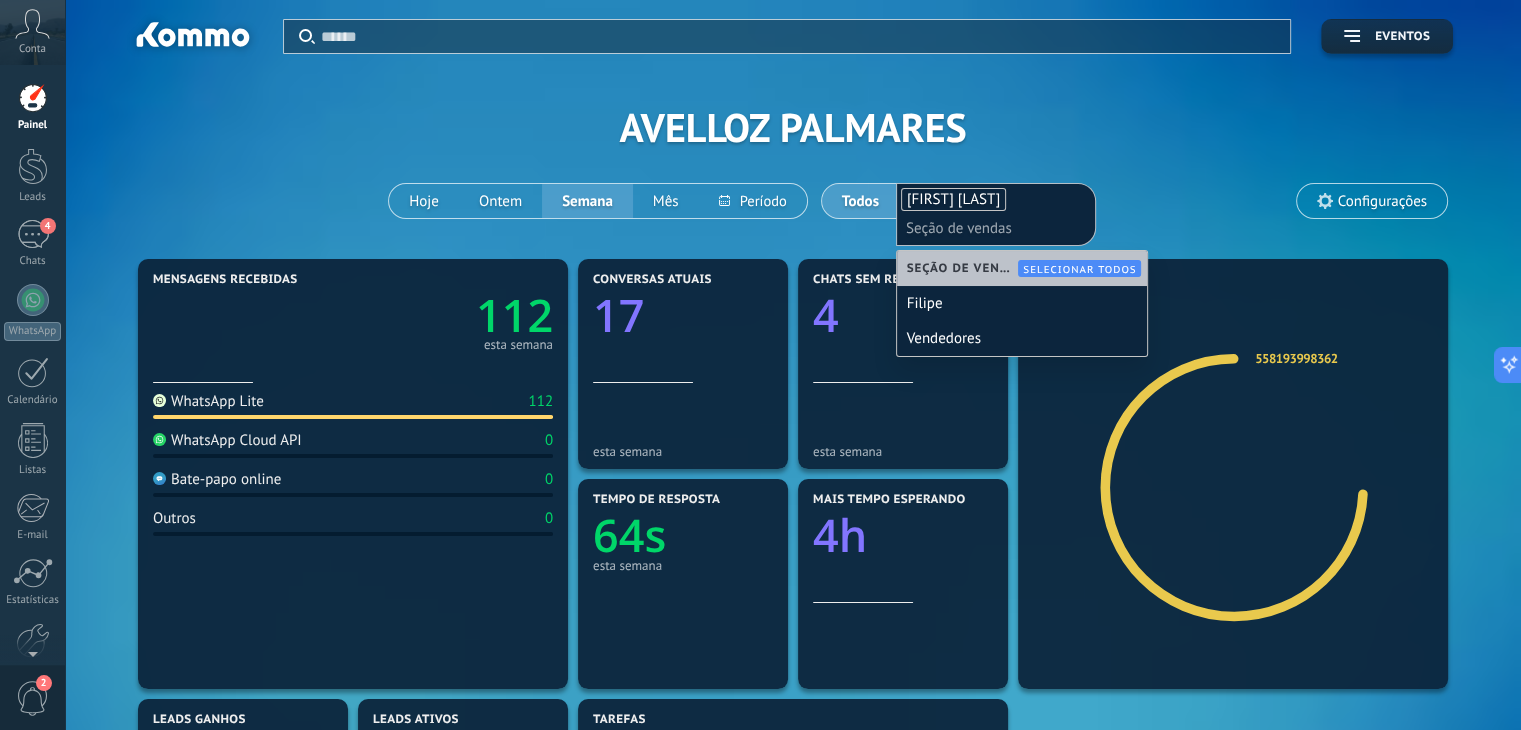 click on "[FIRST] [LAST]" at bounding box center (953, 199) 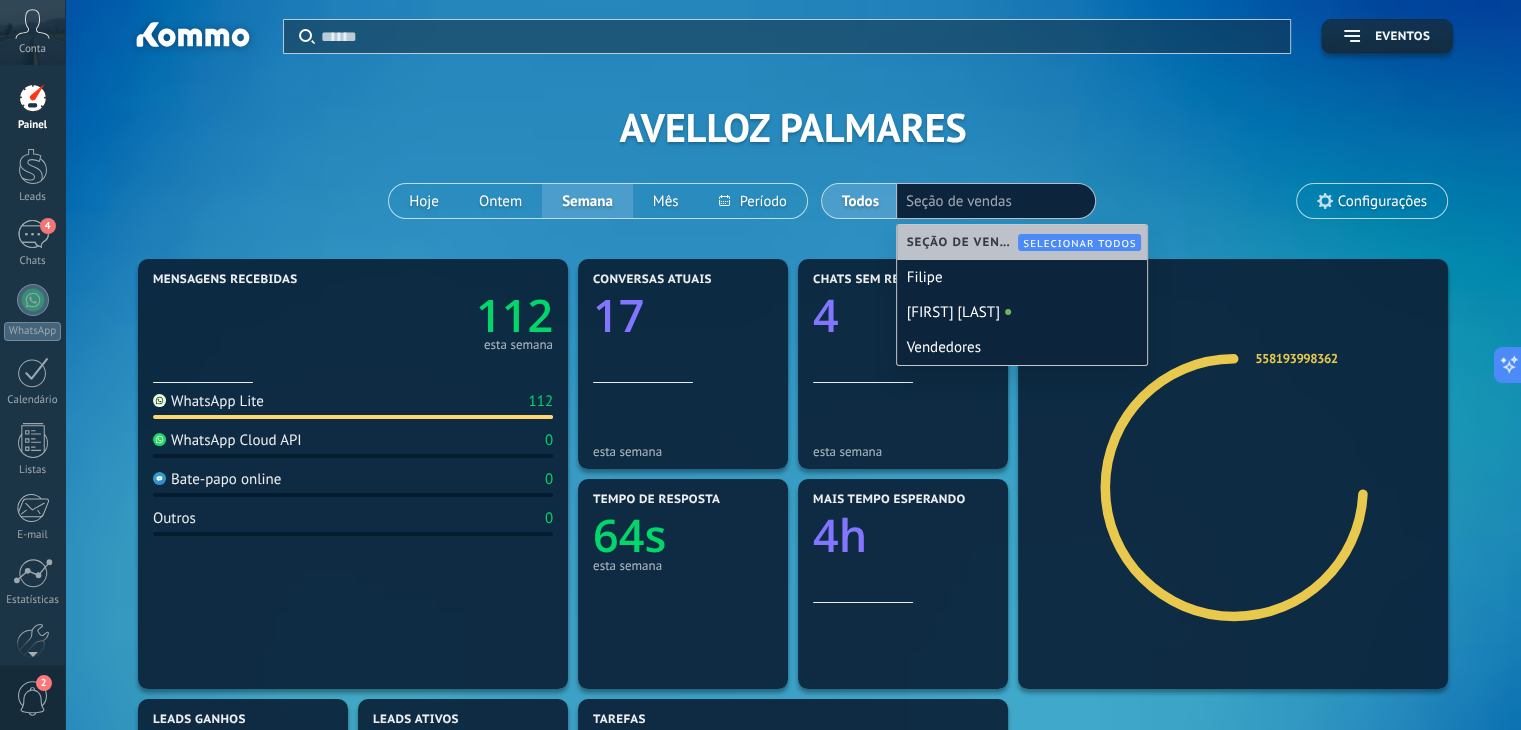 click 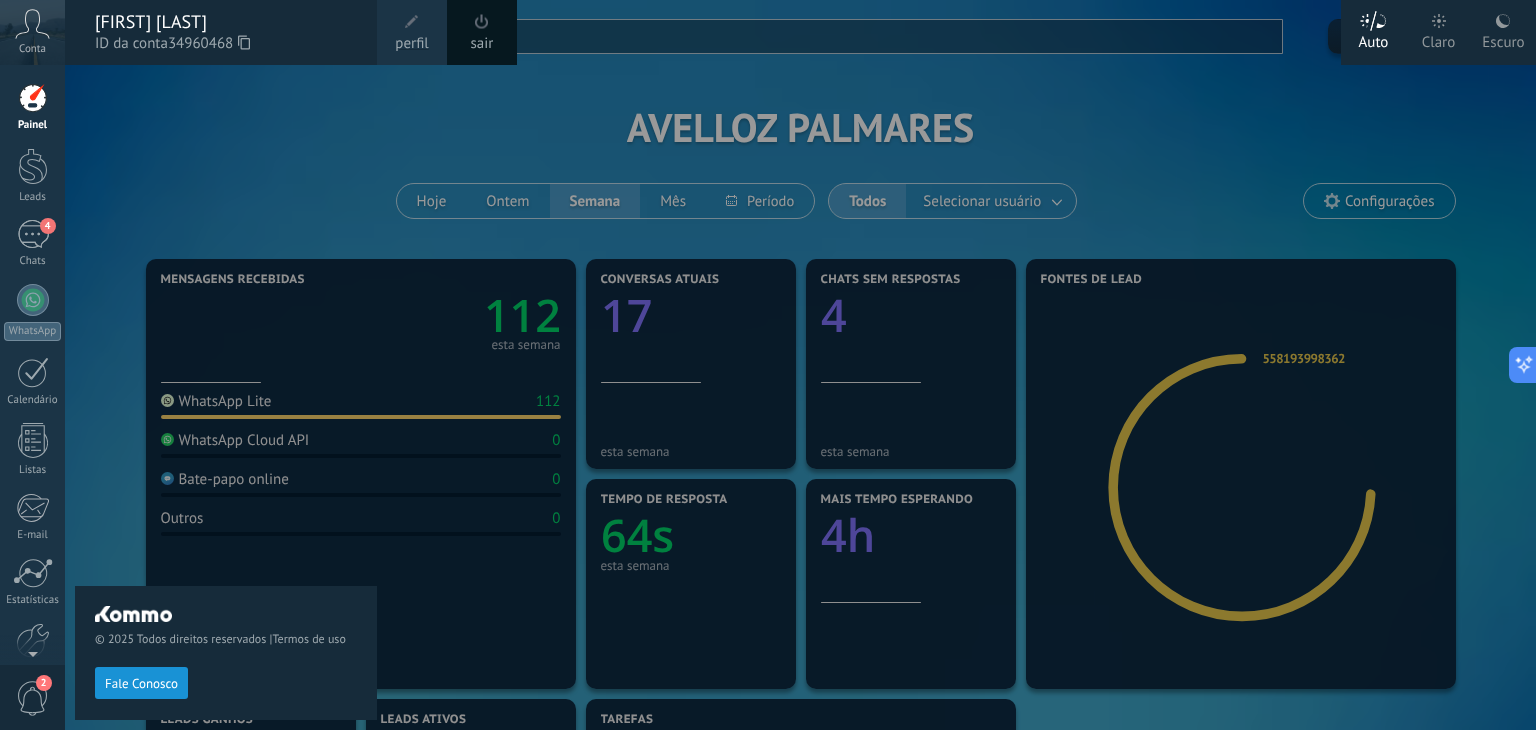 click at bounding box center (412, 22) 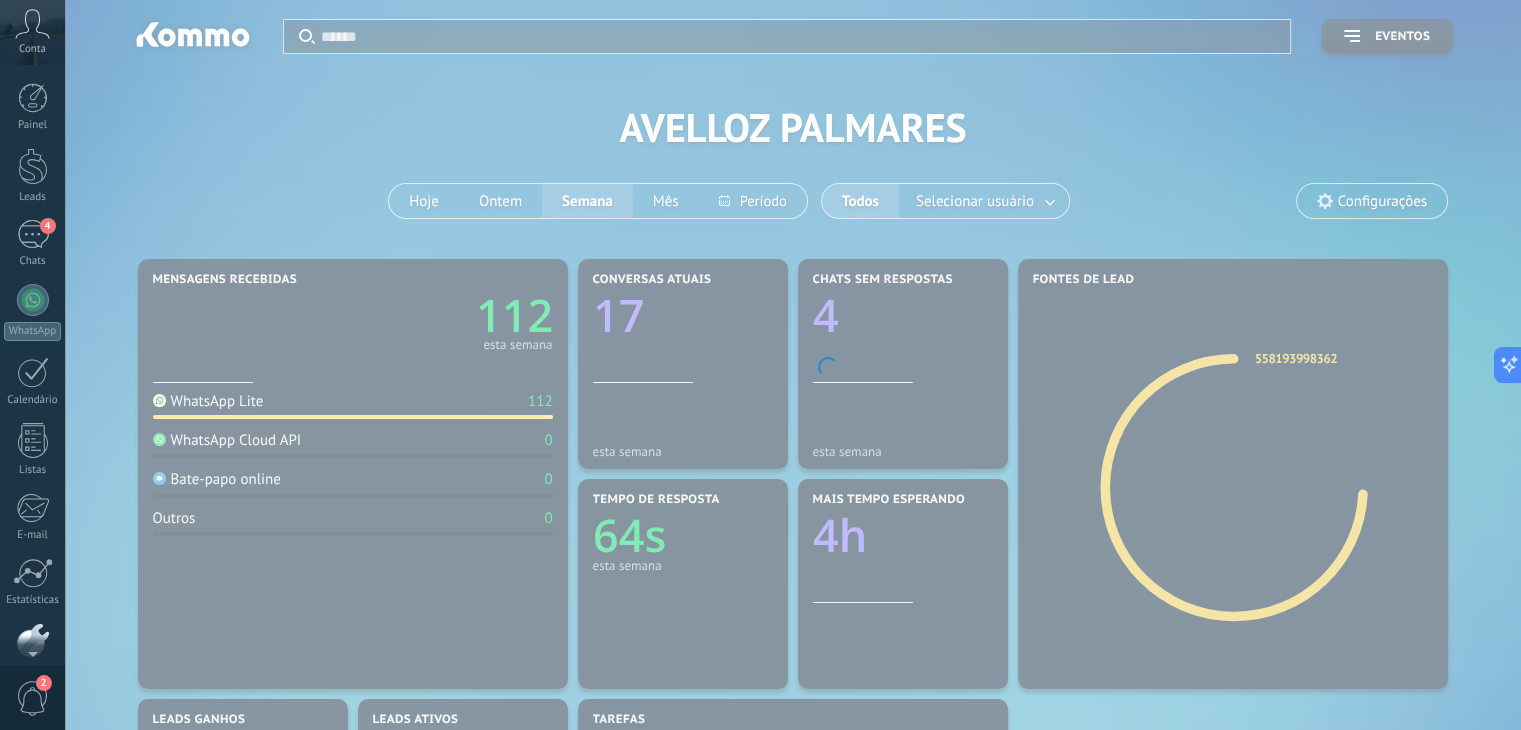 scroll, scrollTop: 101, scrollLeft: 0, axis: vertical 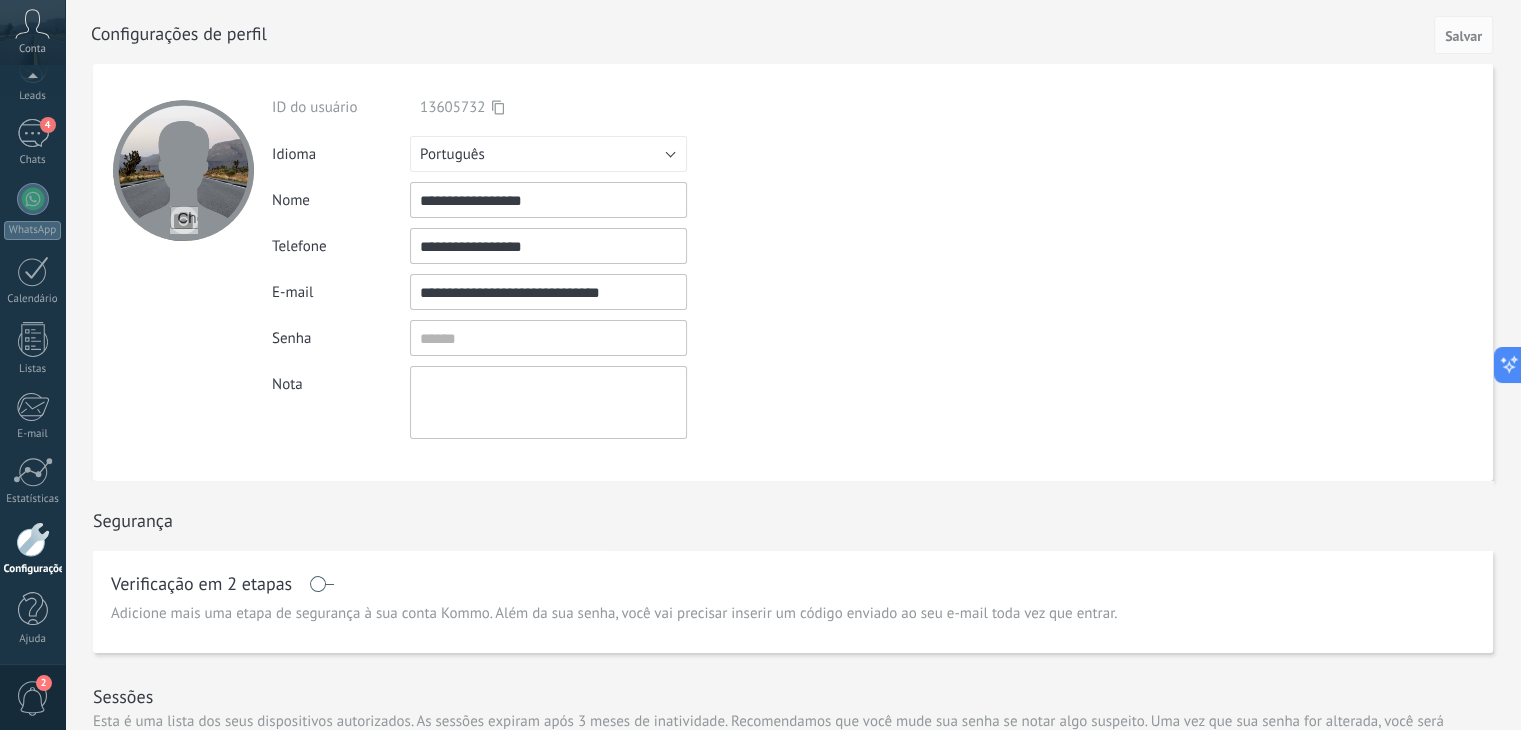 click on "**********" at bounding box center (548, 200) 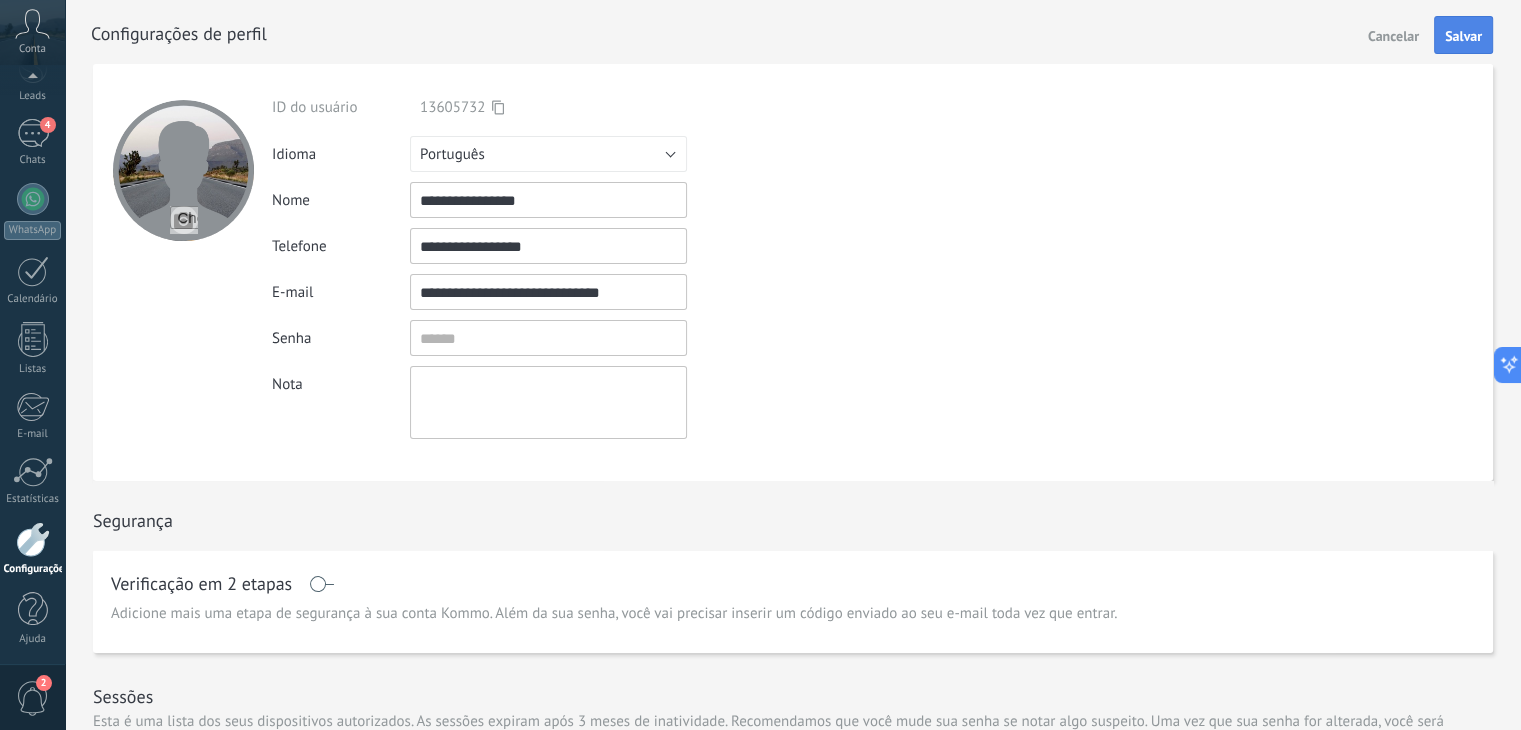 type on "**********" 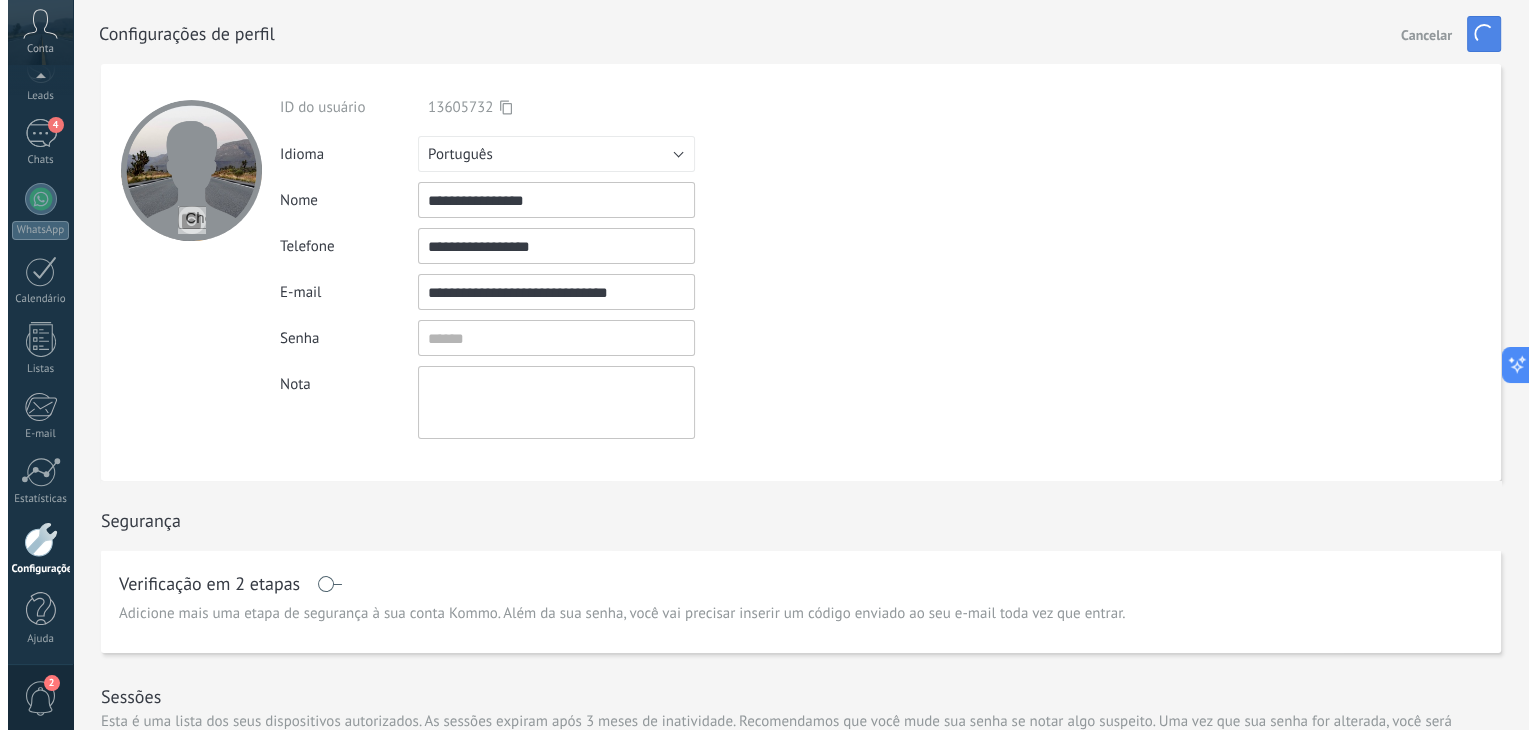 scroll, scrollTop: 0, scrollLeft: 0, axis: both 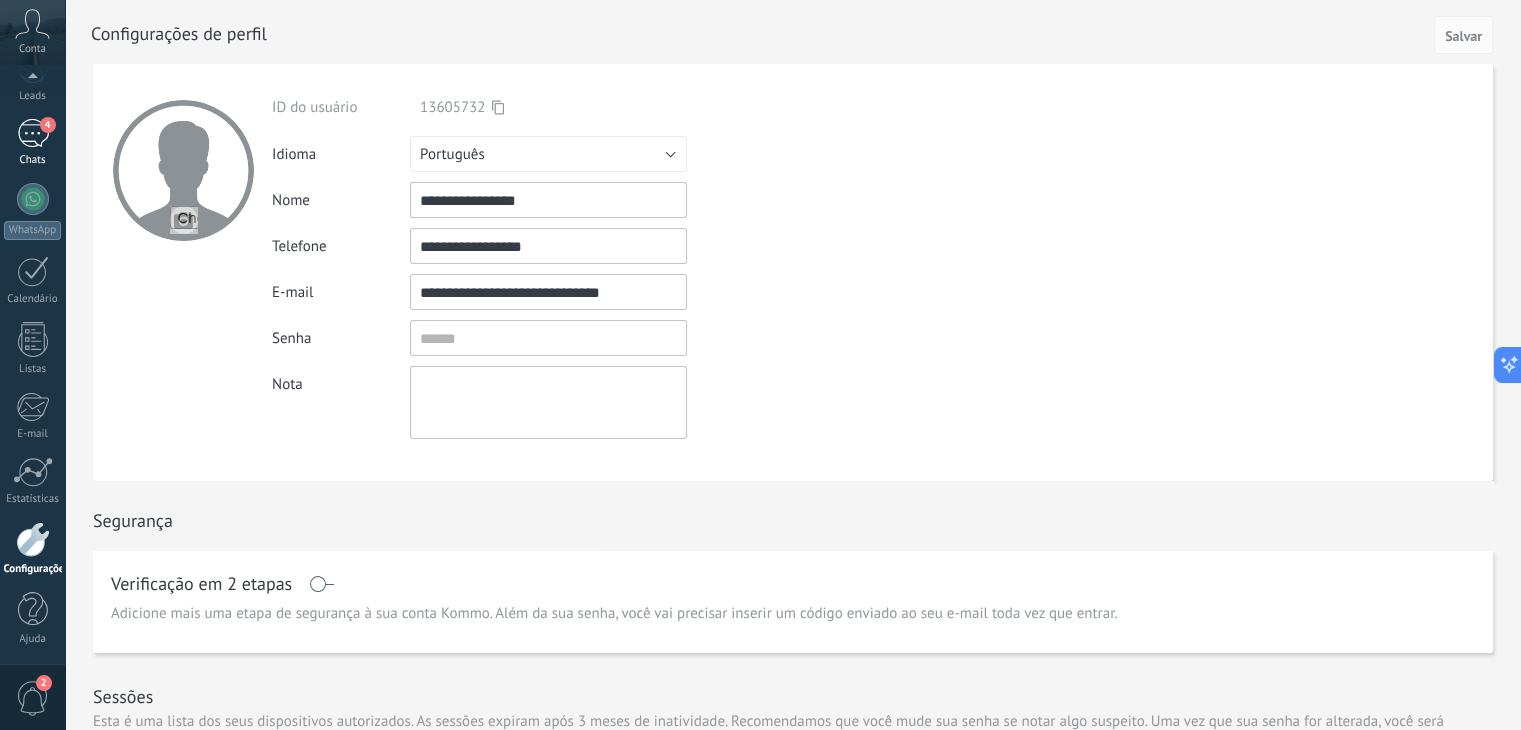 click on "Chats" at bounding box center (33, 160) 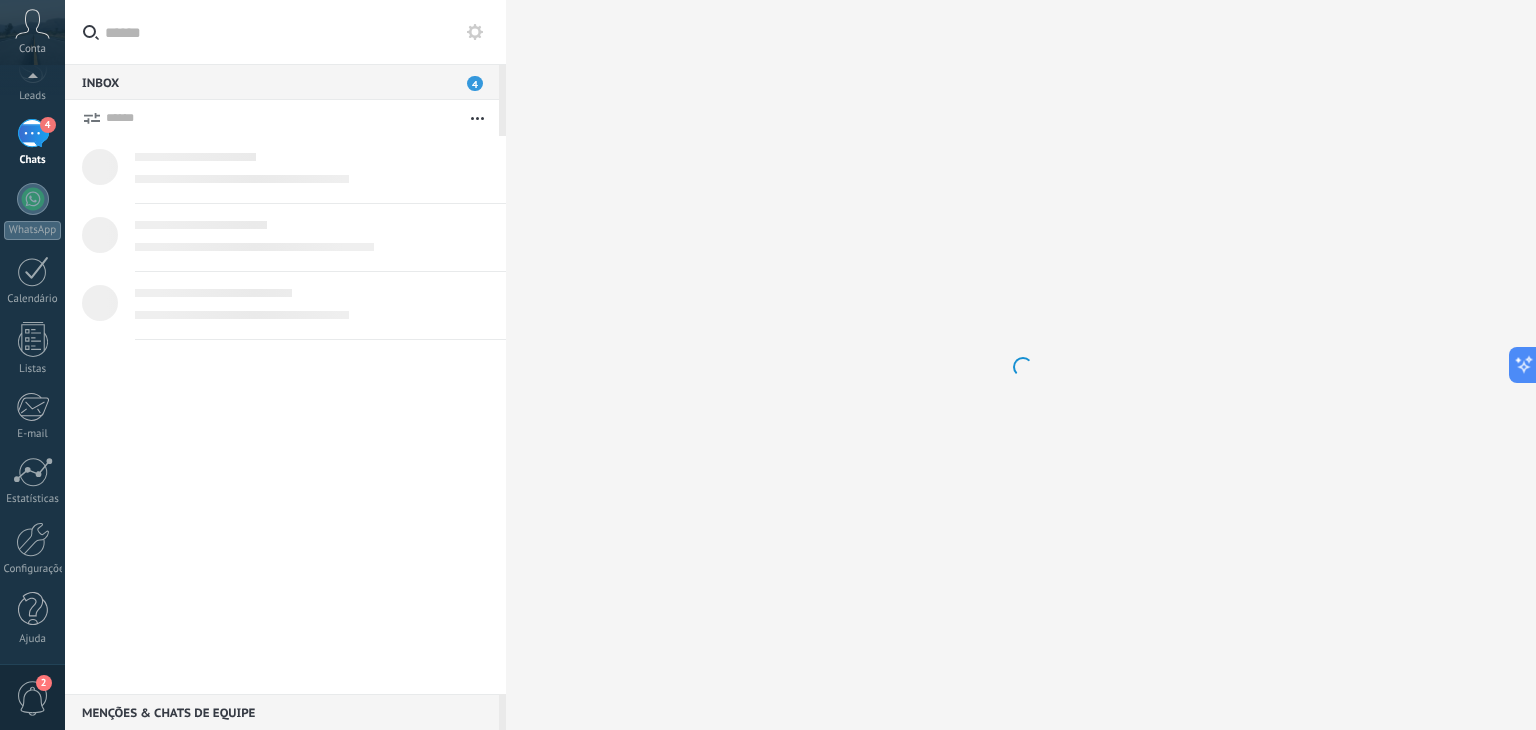 scroll, scrollTop: 0, scrollLeft: 0, axis: both 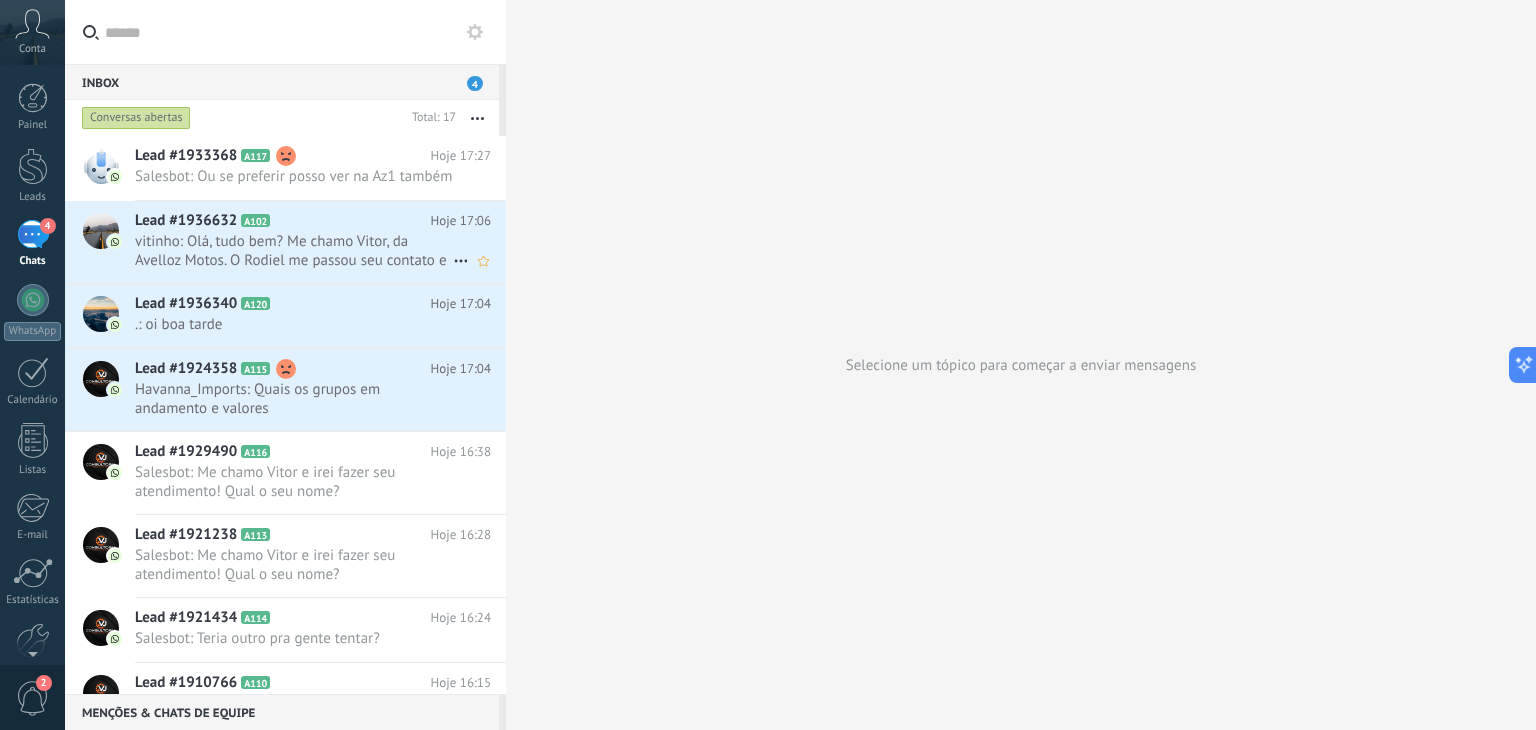 click on "vitinho: Olá, tudo bem? Me chamo Vitor, da Avelloz Motos. O Rodiel me passou seu contato e estou à disposição para te a..." at bounding box center (294, 251) 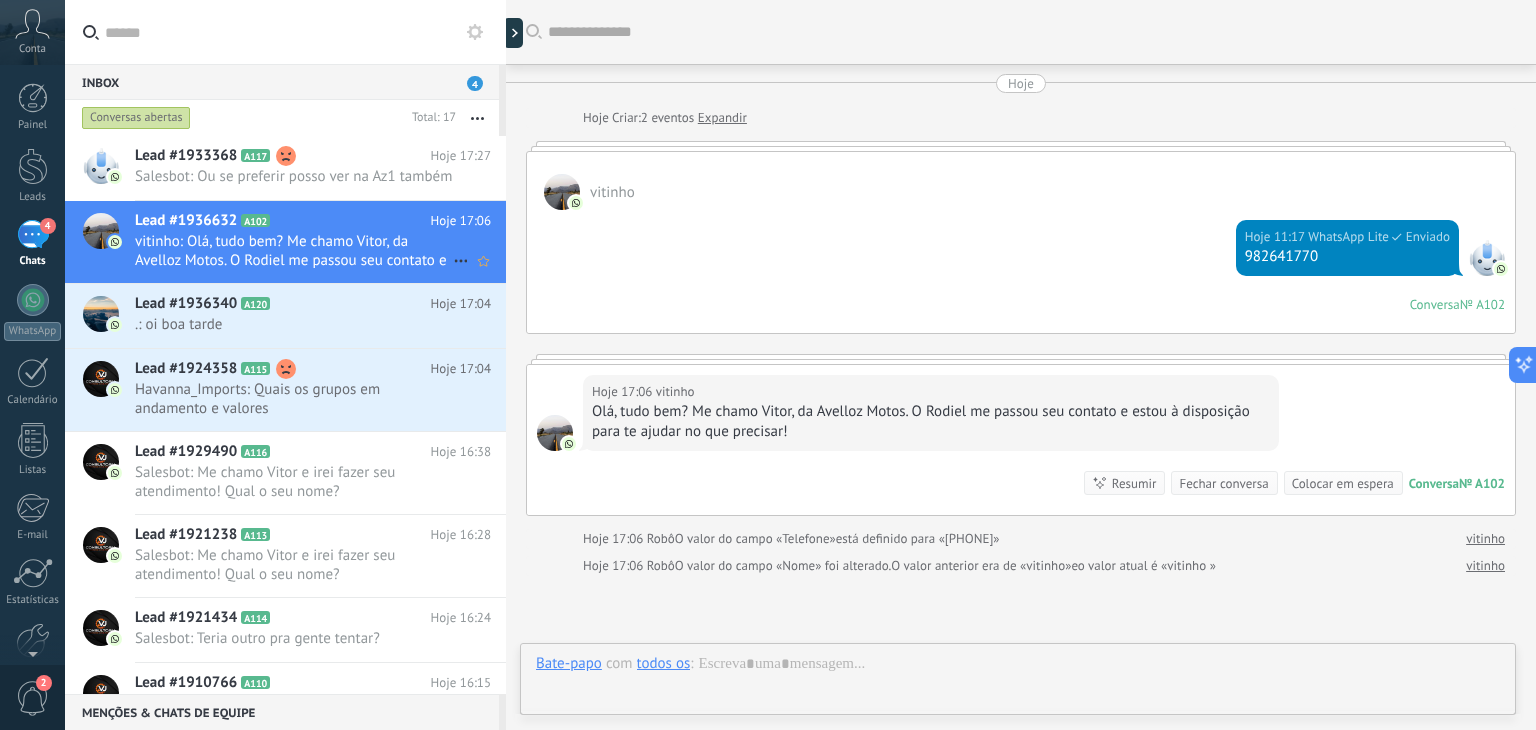 scroll, scrollTop: 186, scrollLeft: 0, axis: vertical 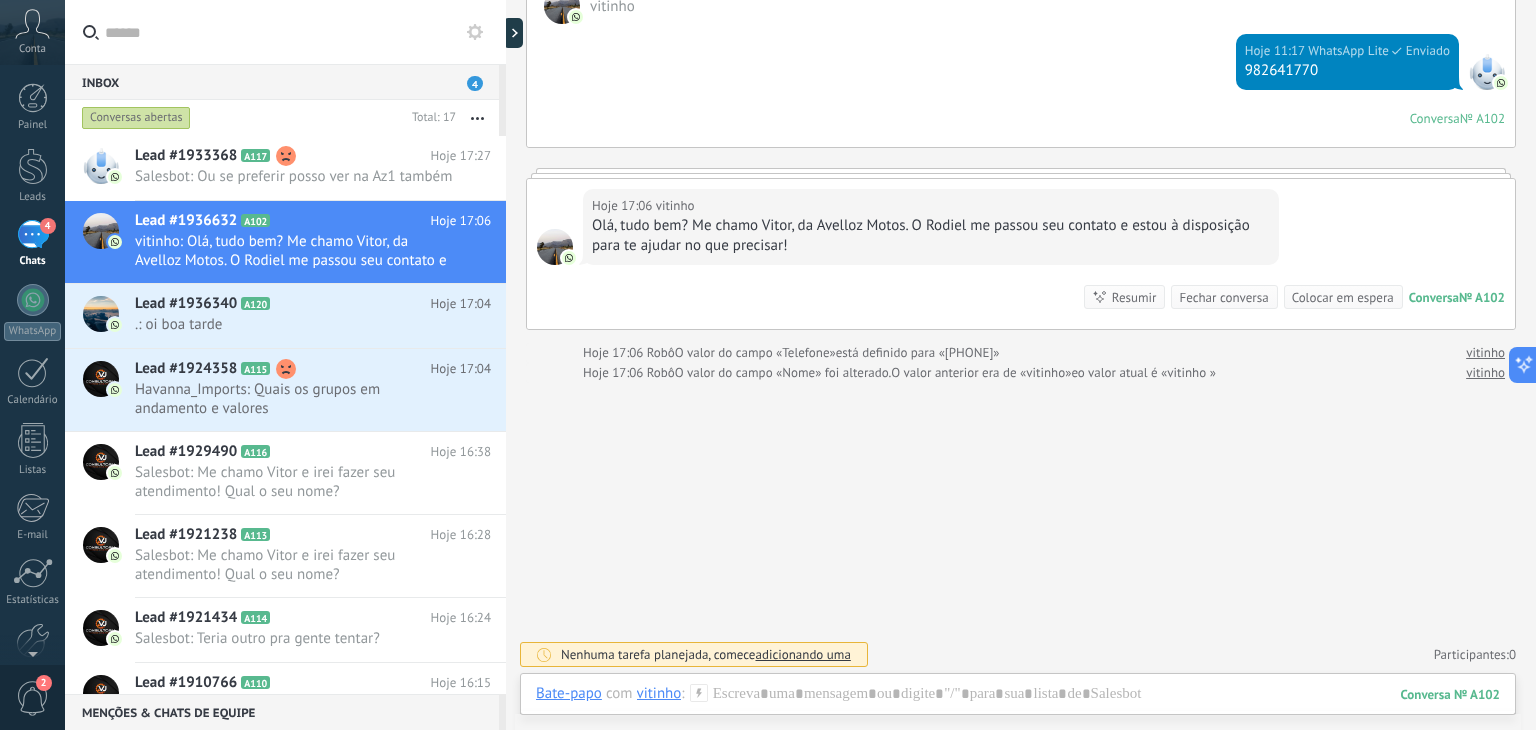 click on "Buscar Carregar mais Hoje Hoje Criar:  2  eventos   Expandir vitinho  Hoje 11:17 WhatsApp Lite  Enviado 5555555555 Conversa  № A102 Conversa № A102 Hoje 17:06 vitinho  Olá, tudo bem? Me chamo Vitor, da Avelloz Motos. O Rodiel me passou seu contato e estou à disposição para te ajudar no que precisar! Conversa  № A102 Conversa № A102 Resumir Resumir Fechar conversa Colocar em espera Hoje 17:06 Robô  O valor do campo «Telefone»  está definido para «[PHONE]» vitinho Hoje 17:06 vitinho: Olá, tudo bem? Me chamo Vitor, da Avelloz Motos. O Rodiel me passou seu contato e estou à disposição para te a... Conversa № A102 Hoje 17:06 Robô  O valor do campo «Nome» foi alterado.  O valor anterior era de «vitinho»  eo valor atual é «vitinho » vitinho Nenhuma tarefa planejada, comece   adicionando uma  Participantes:  0 Adicionar membro Bots:  0" at bounding box center [1021, 273] 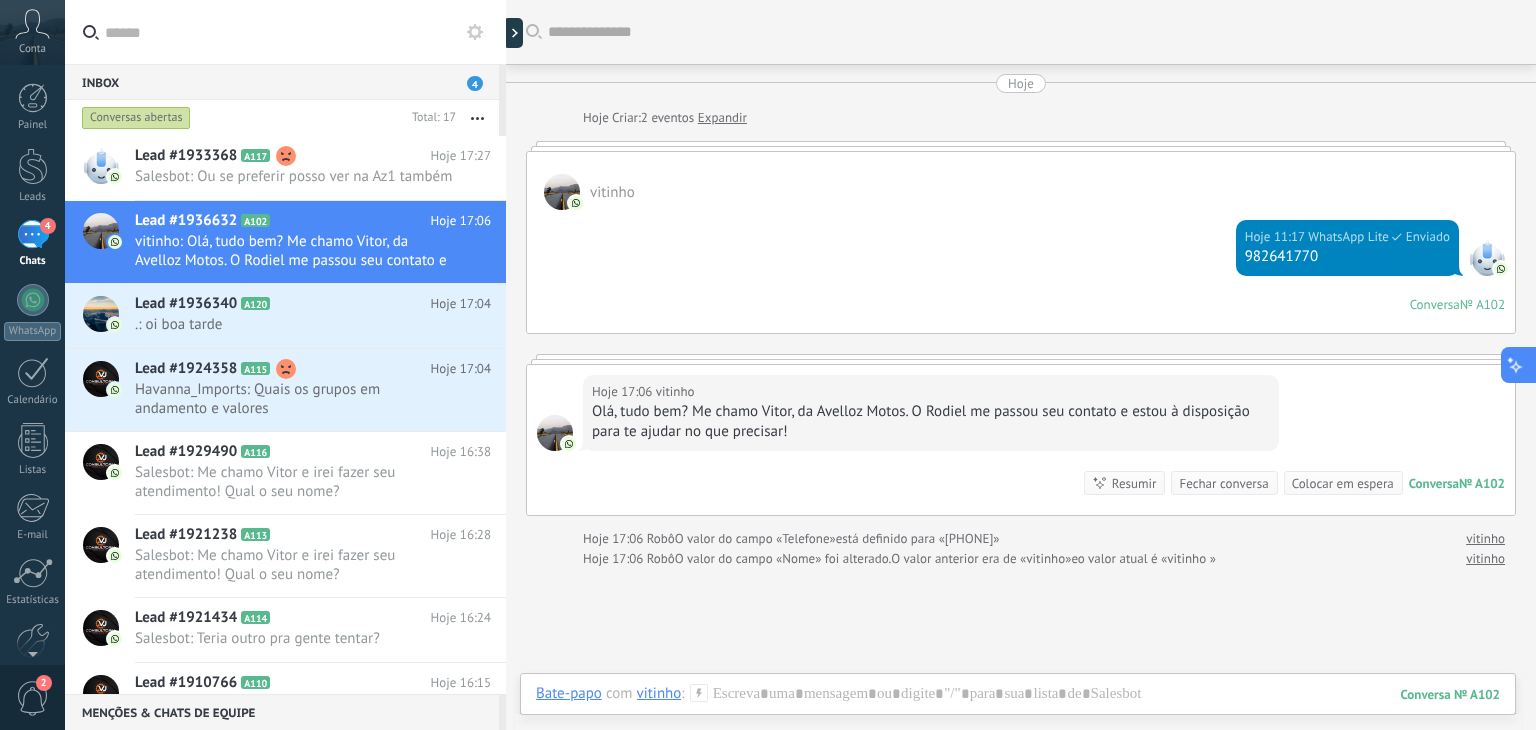 drag, startPoint x: 1535, startPoint y: 185, endPoint x: 1535, endPoint y: 379, distance: 194 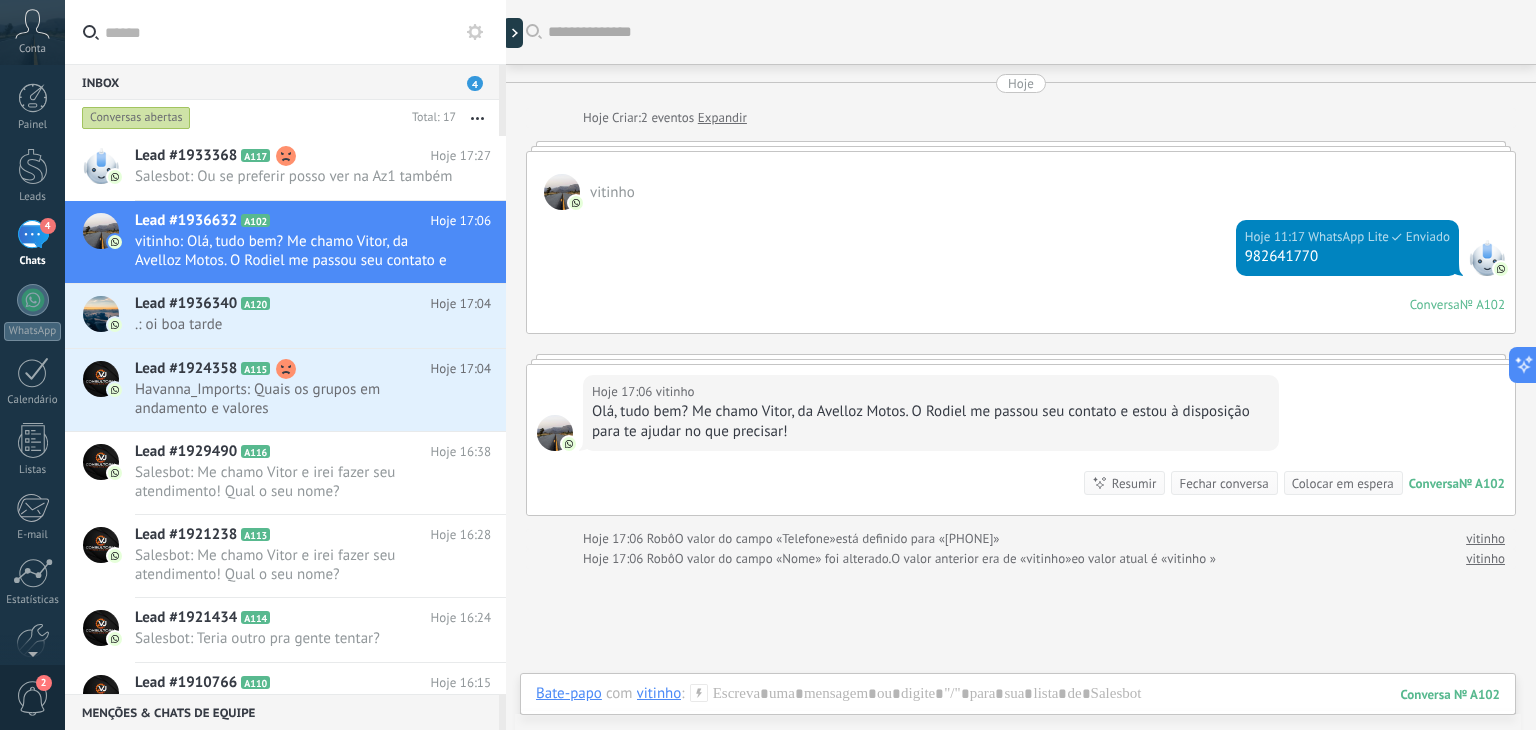 click on "Hoje 11:17 WhatsApp Lite  Enviado 5555555555 Conversa  № A102 Conversa № A102" at bounding box center [1021, 271] 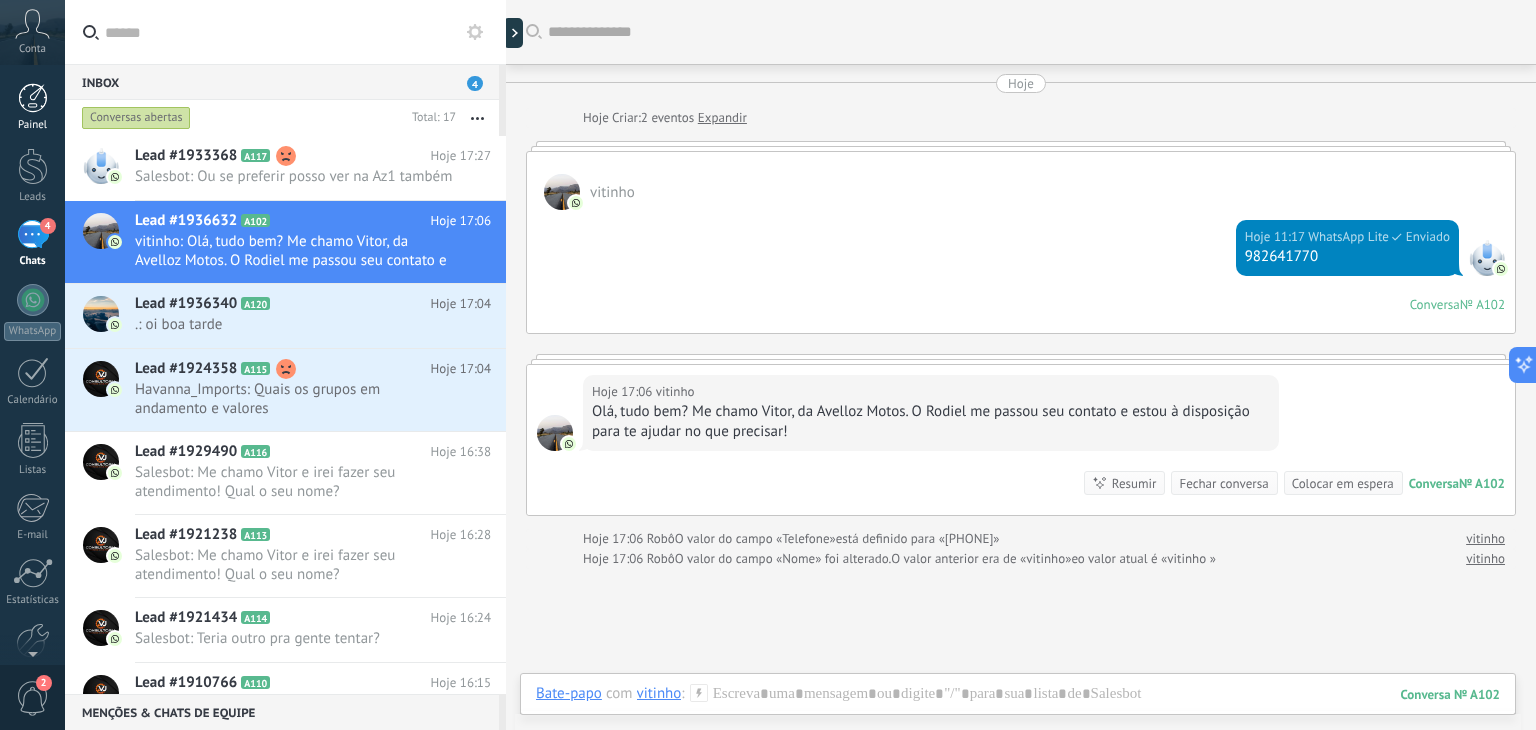 click at bounding box center (33, 98) 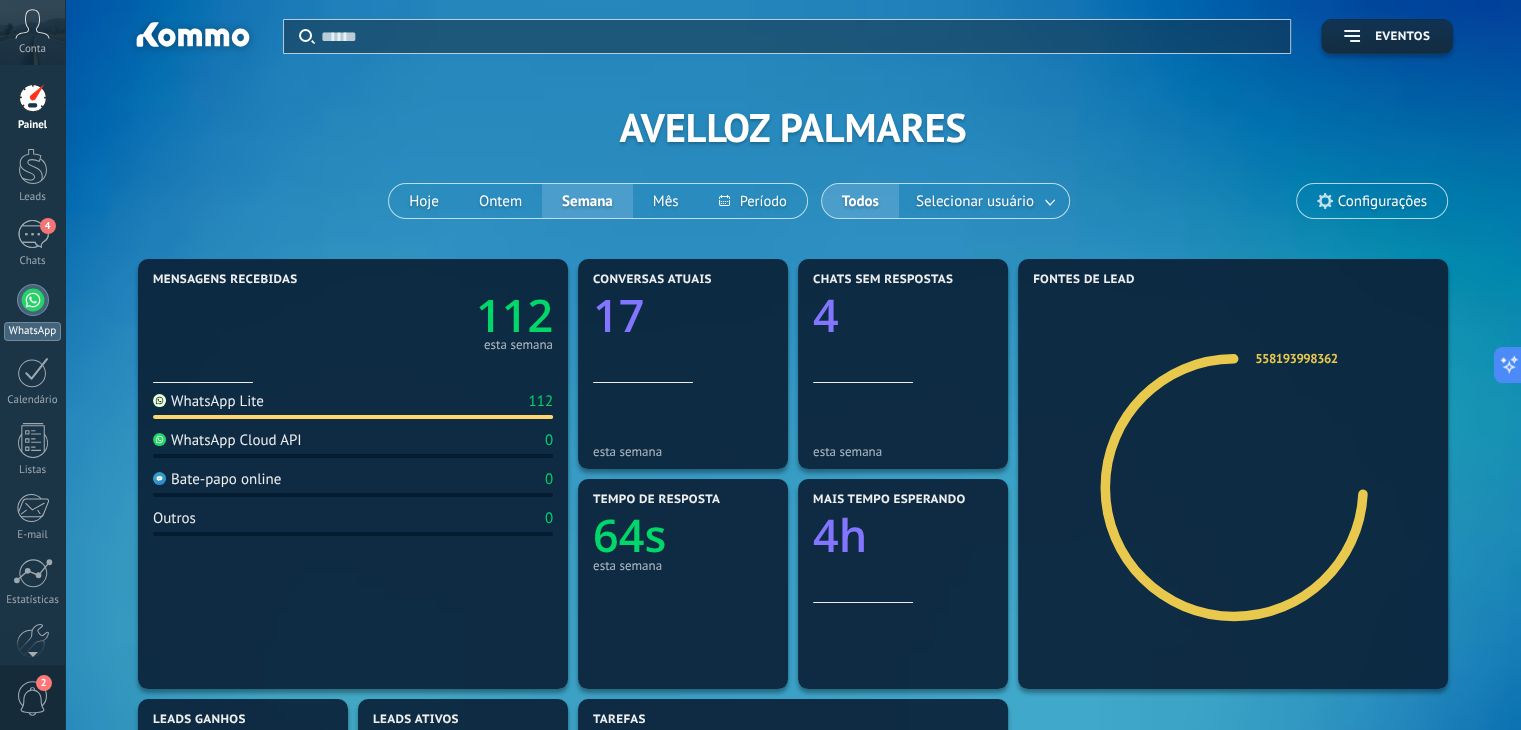 click at bounding box center [33, 300] 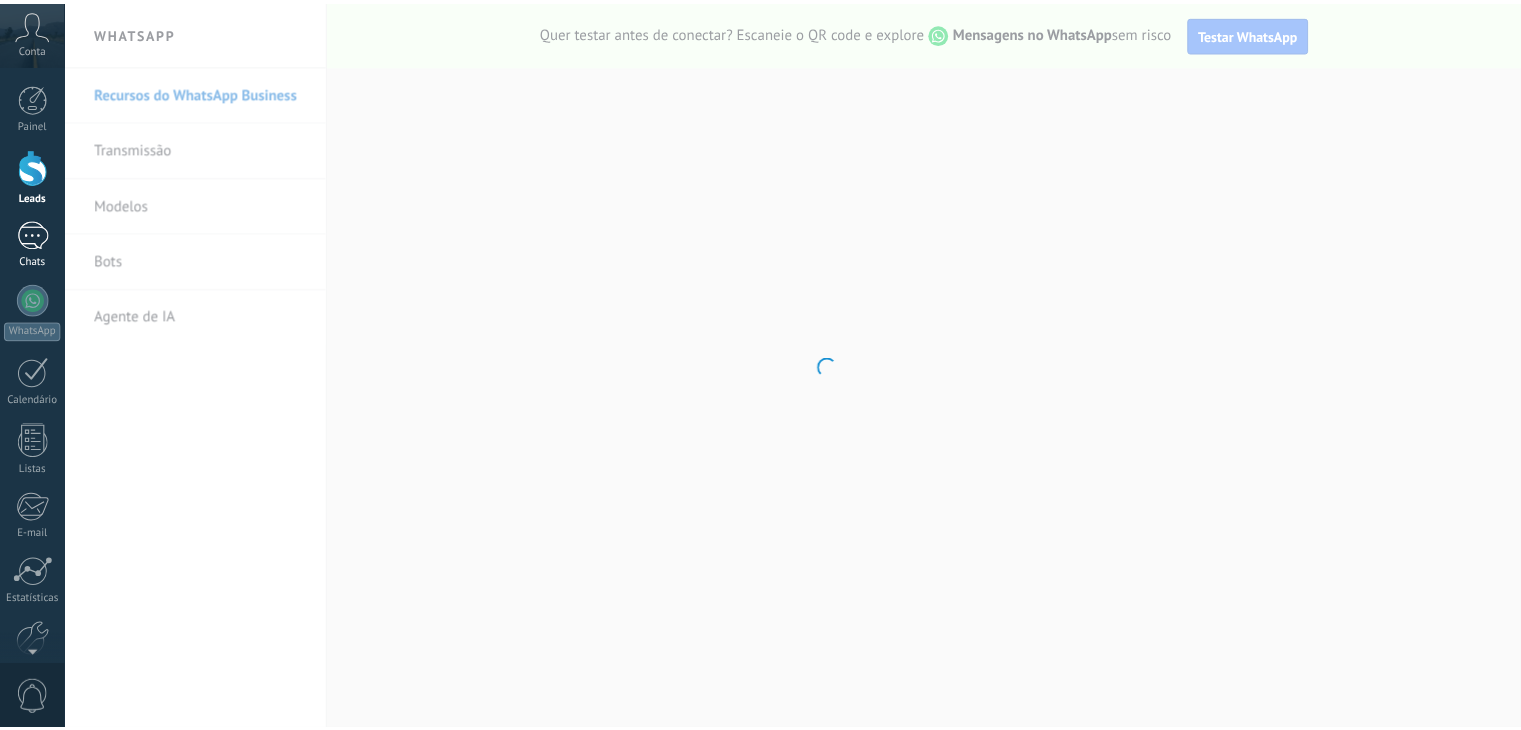 scroll, scrollTop: 0, scrollLeft: 0, axis: both 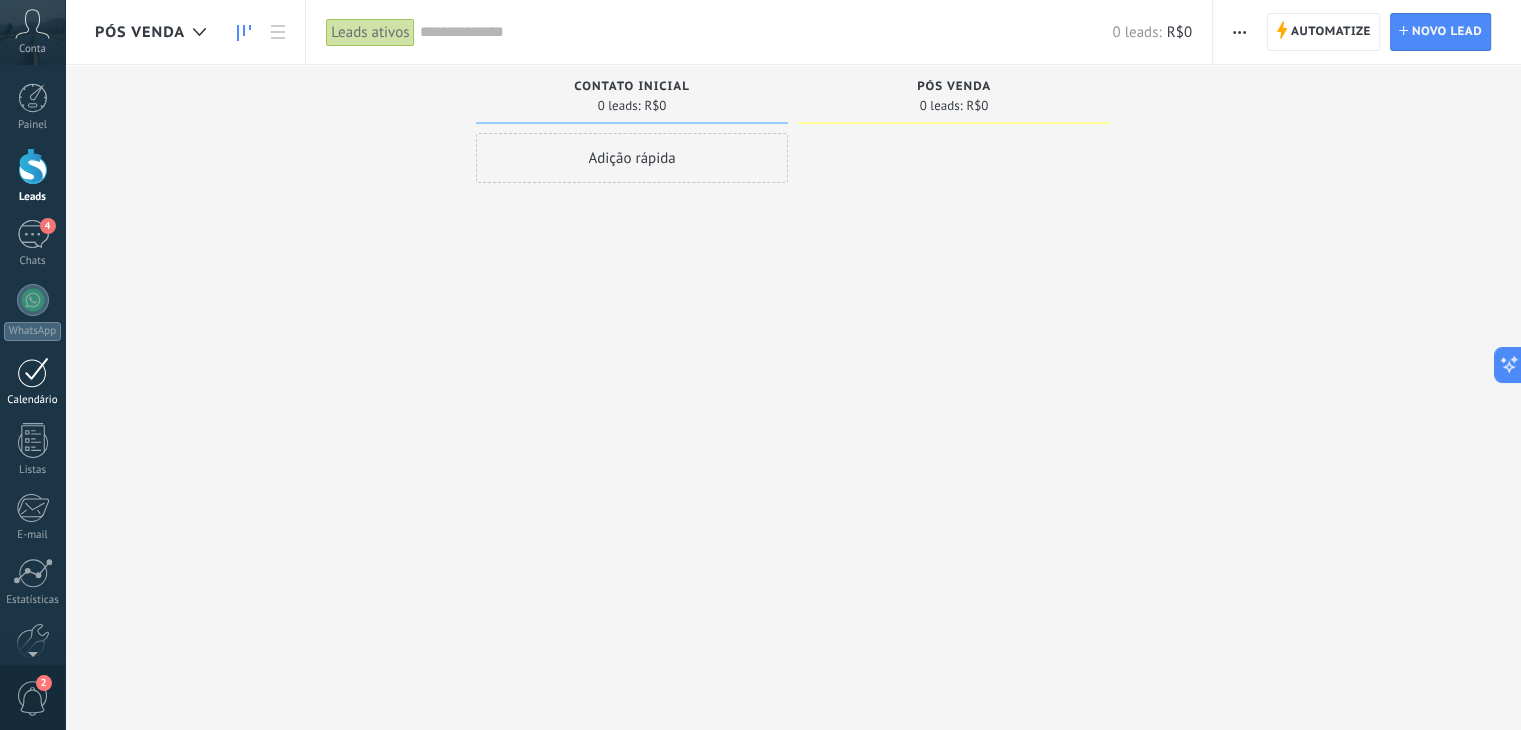 click on "Calendário" at bounding box center [32, 382] 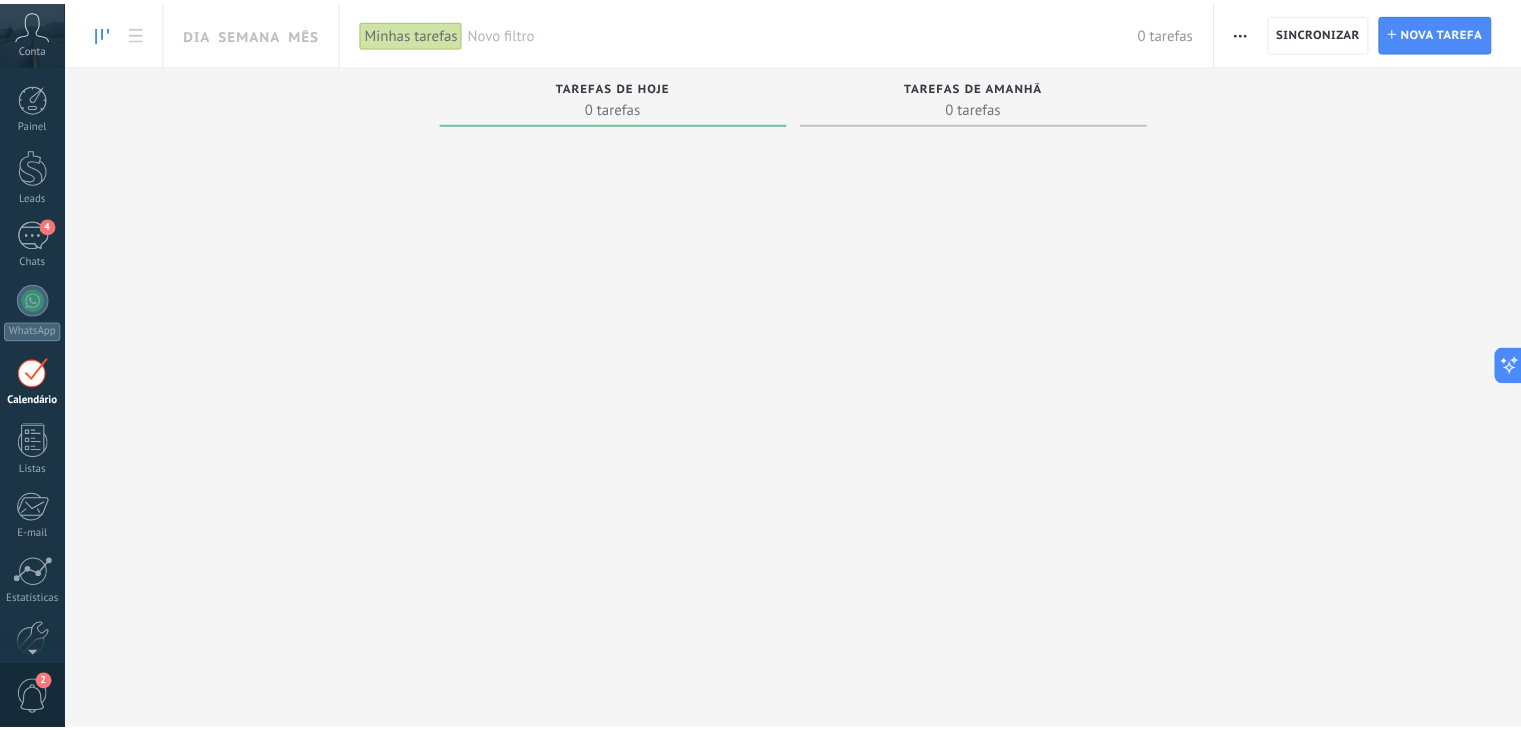 scroll, scrollTop: 0, scrollLeft: 0, axis: both 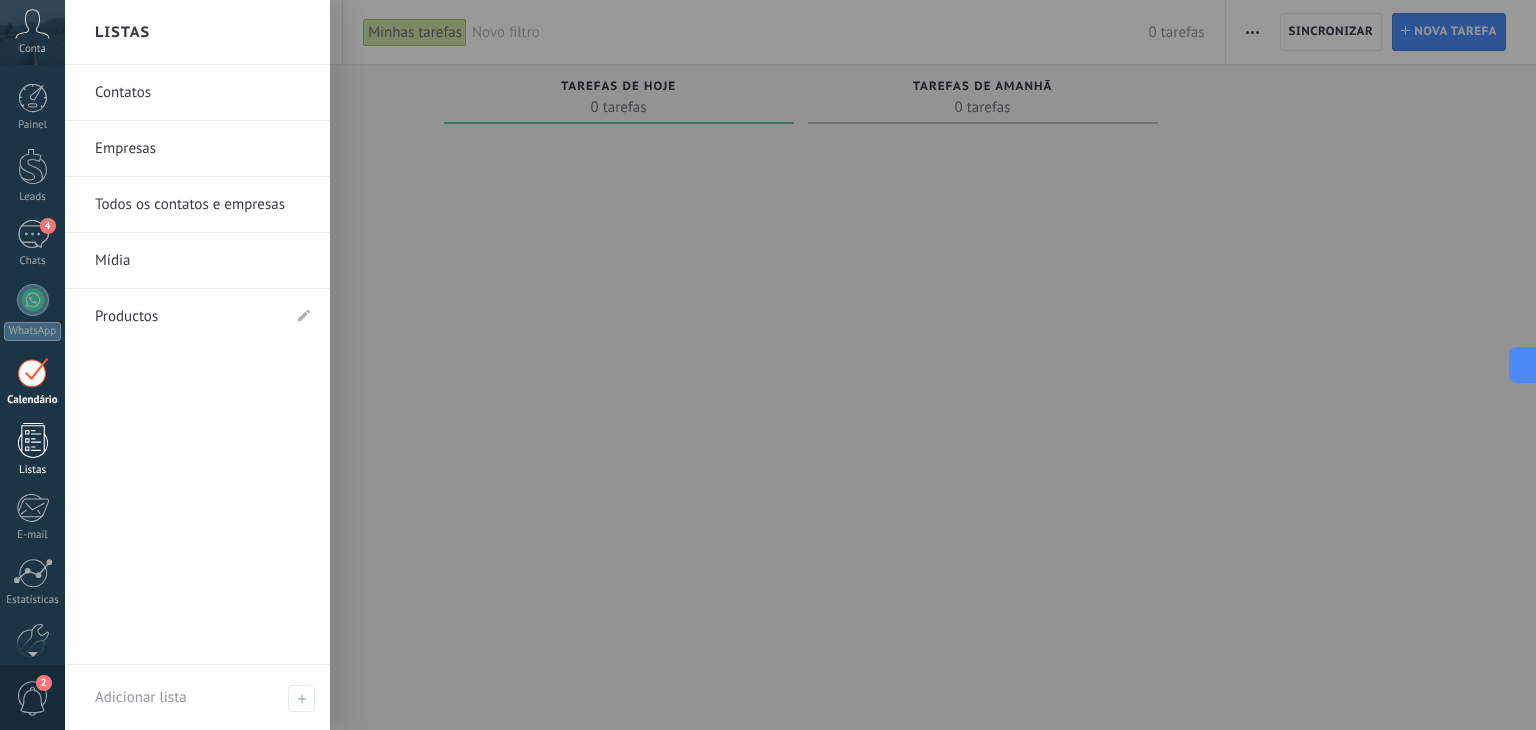click at bounding box center [33, 440] 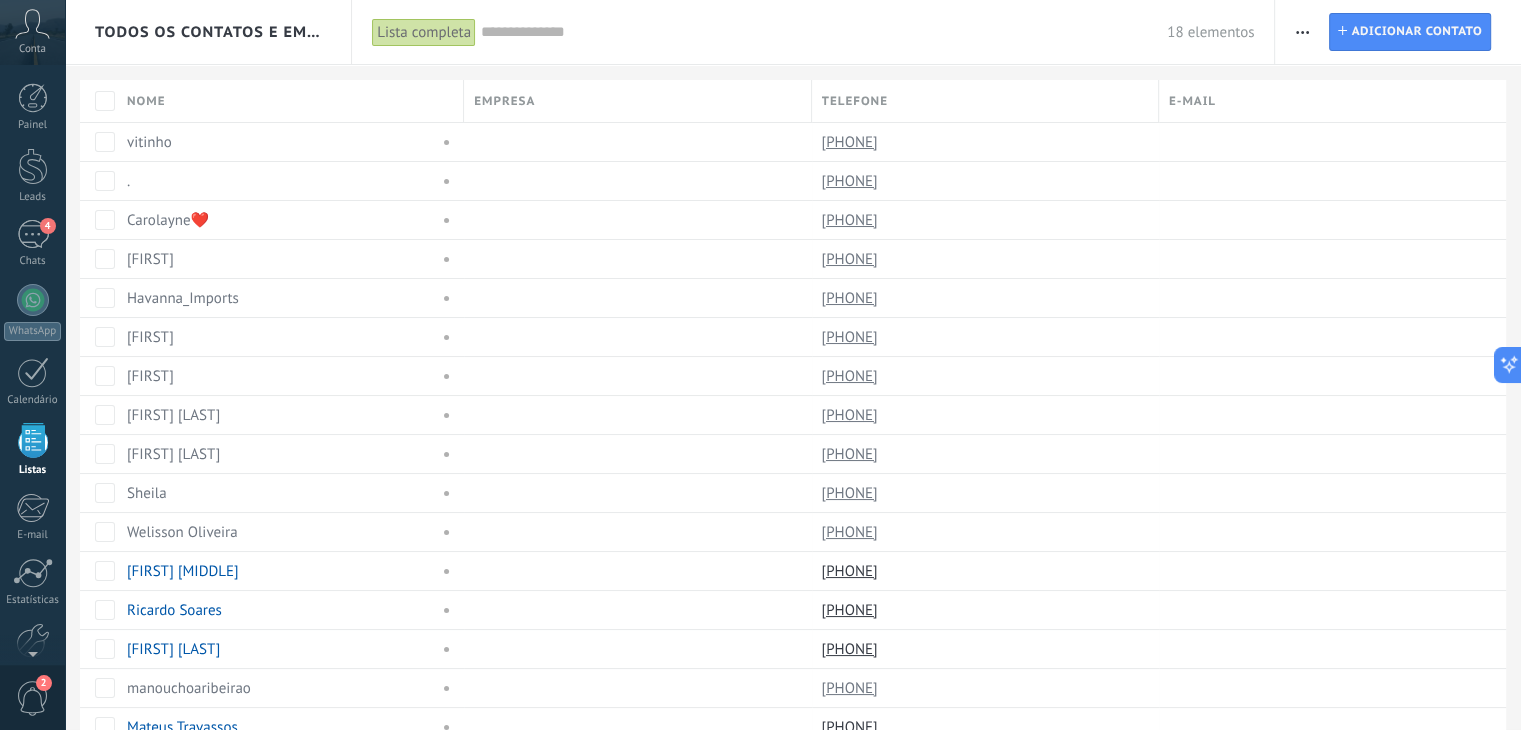 scroll, scrollTop: 51, scrollLeft: 0, axis: vertical 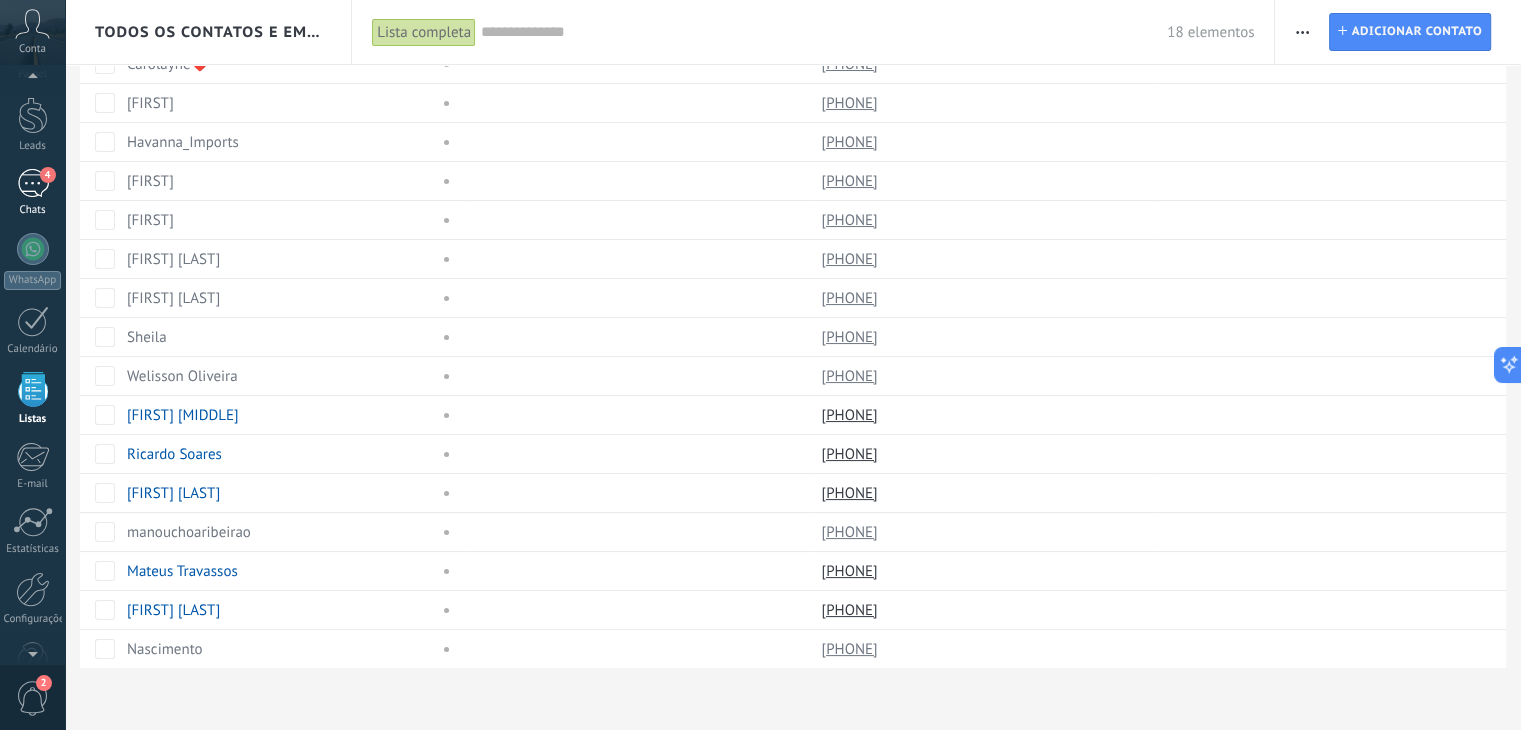 click on "4" at bounding box center (33, 183) 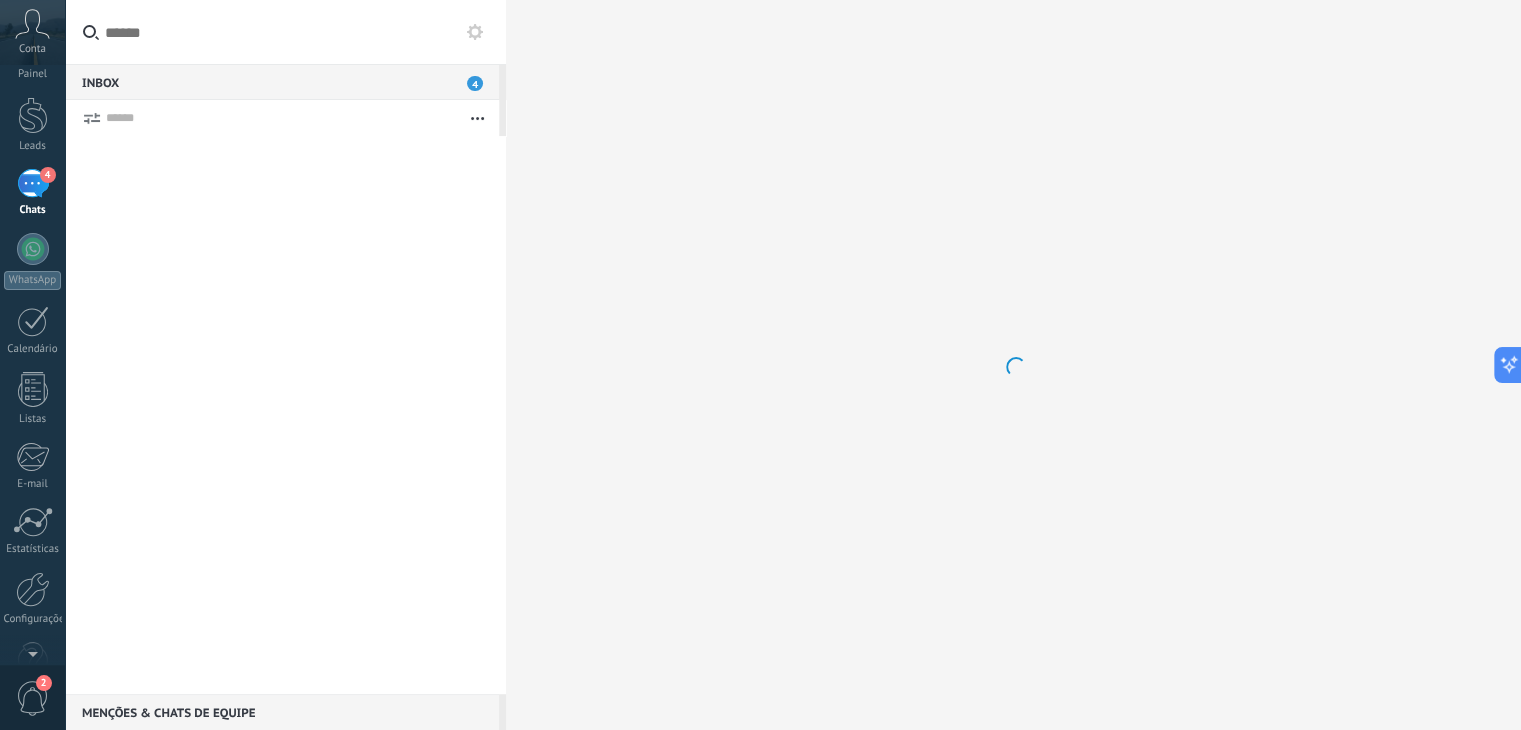 scroll, scrollTop: 0, scrollLeft: 0, axis: both 